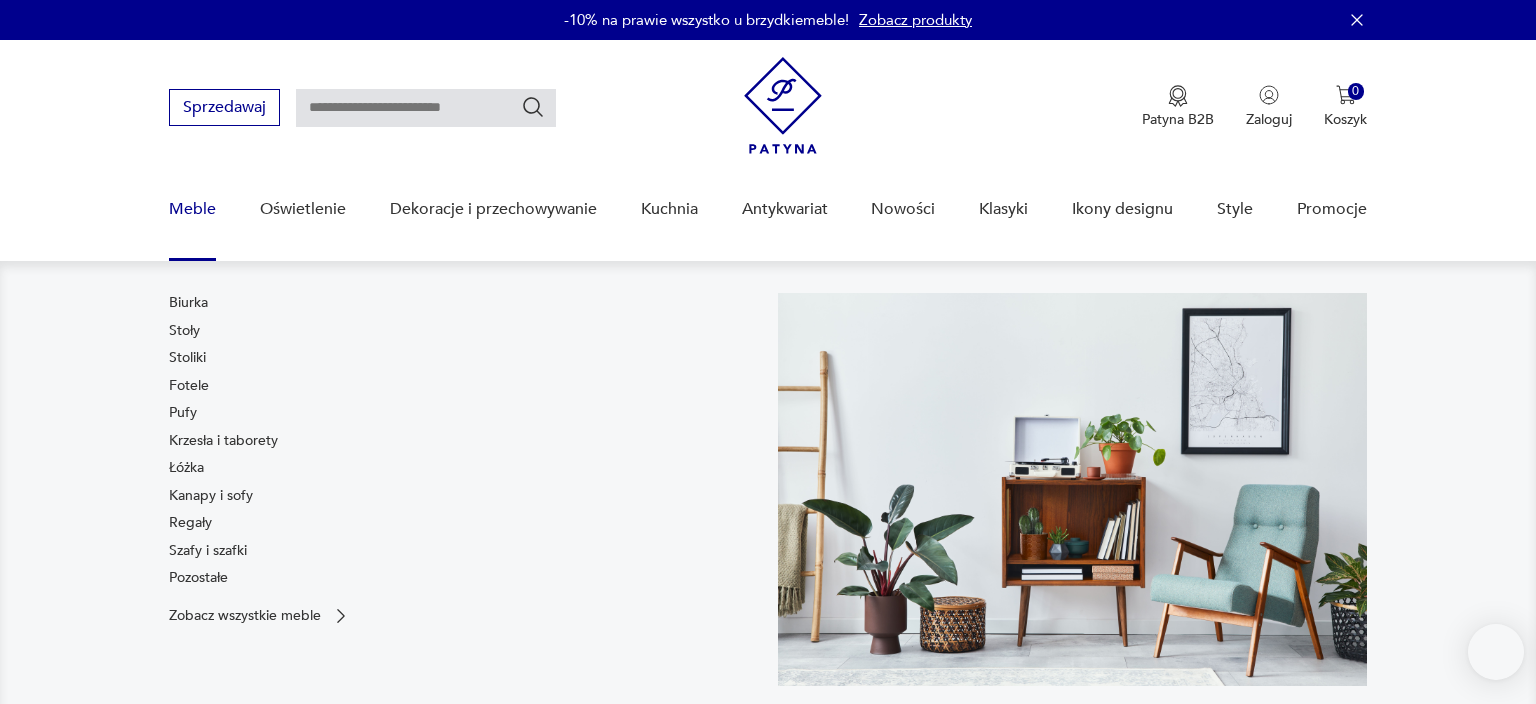 scroll, scrollTop: 29, scrollLeft: 0, axis: vertical 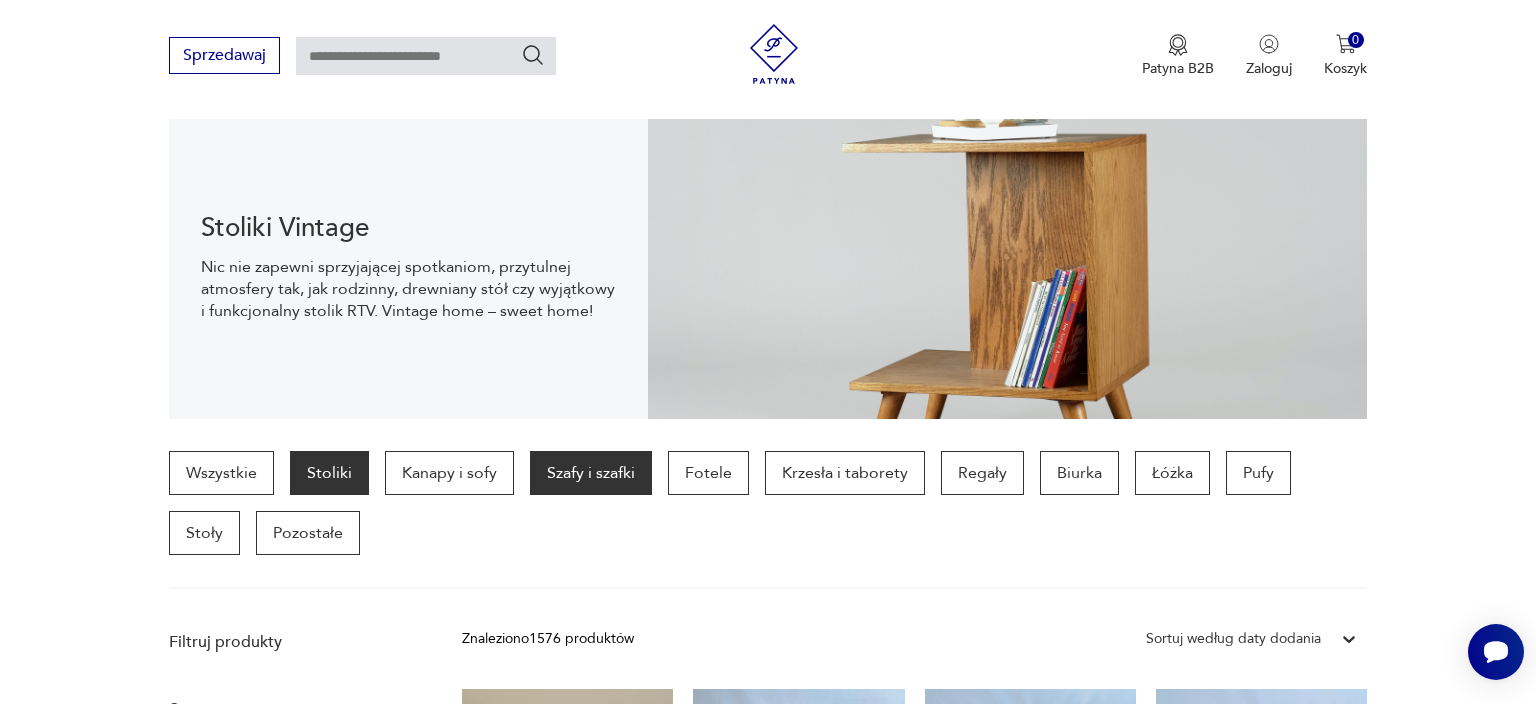 click on "Szafy i szafki" at bounding box center [591, 473] 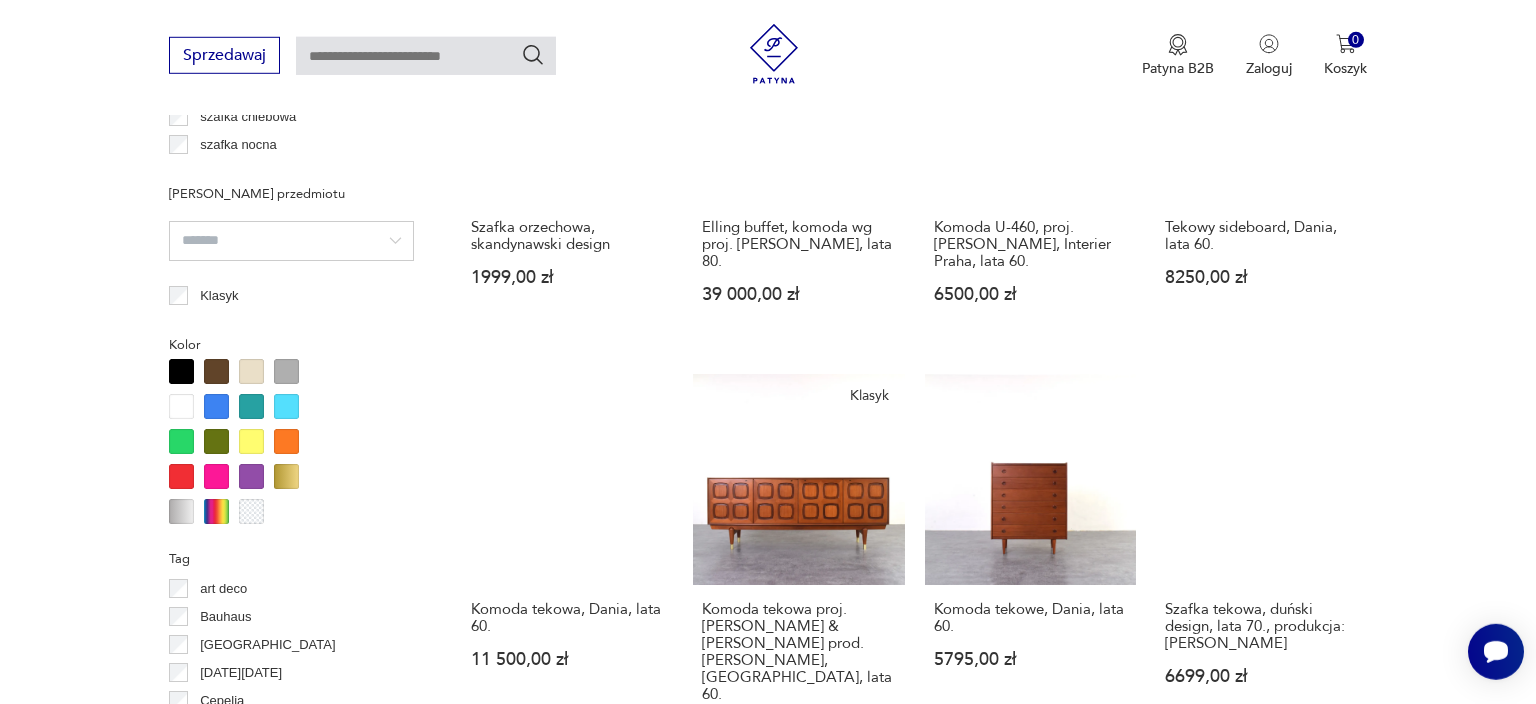 scroll, scrollTop: 1268, scrollLeft: 0, axis: vertical 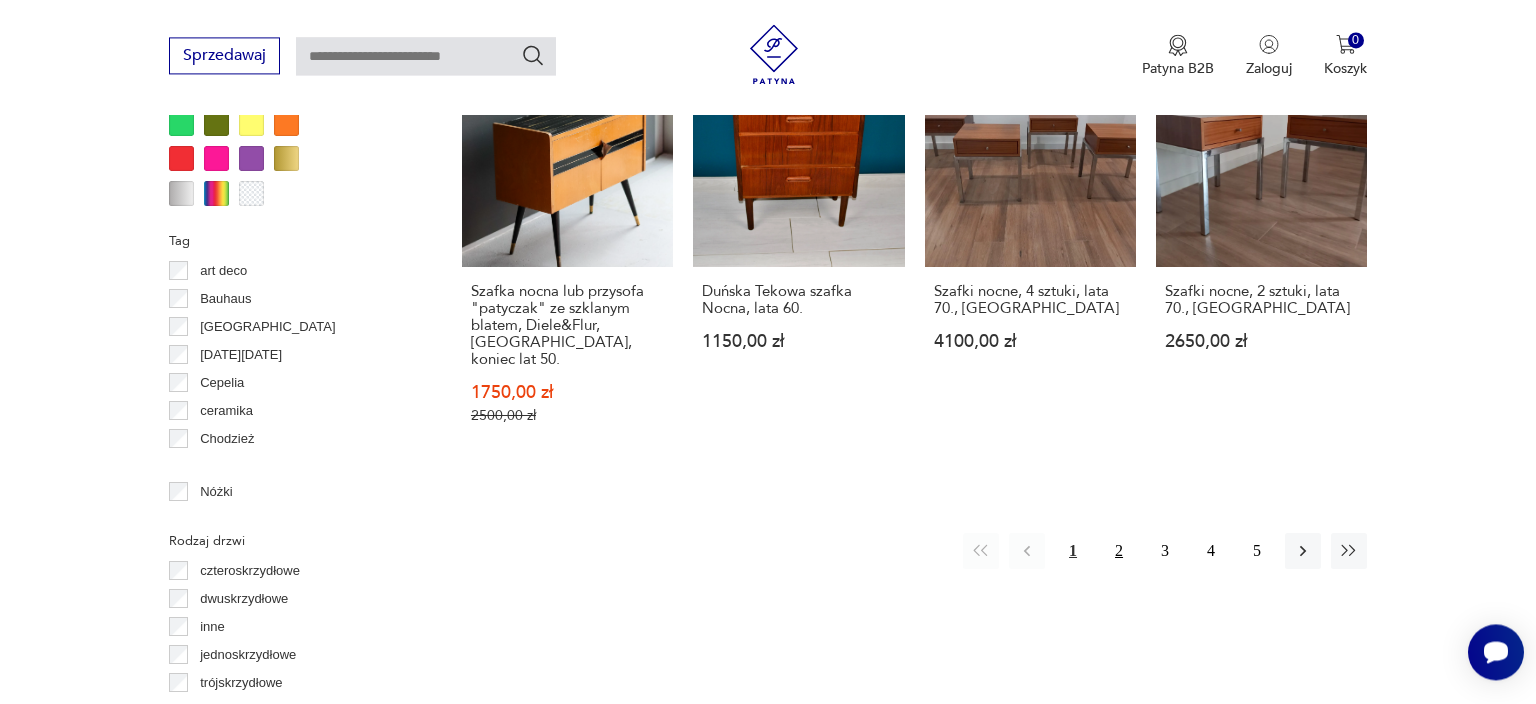 click on "2" at bounding box center [1119, 551] 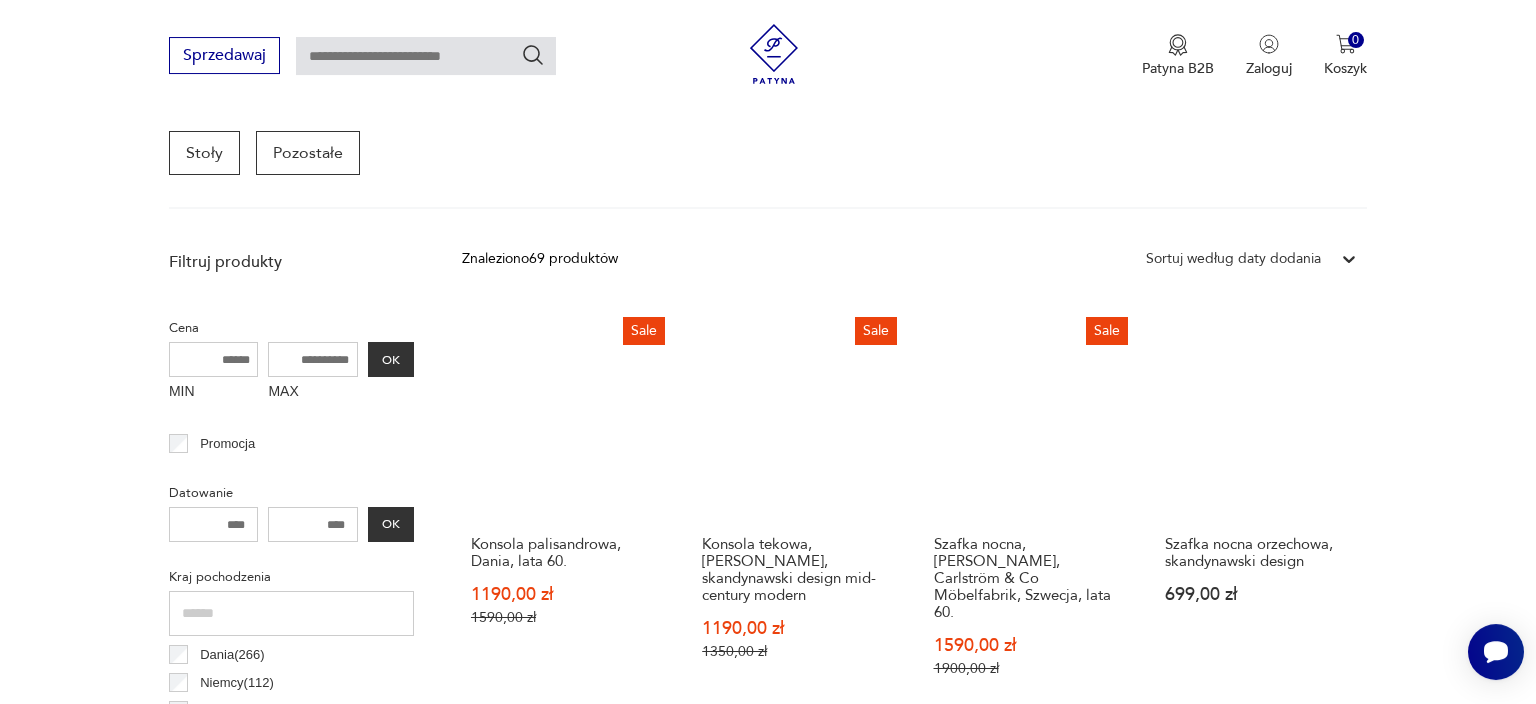 scroll, scrollTop: 741, scrollLeft: 0, axis: vertical 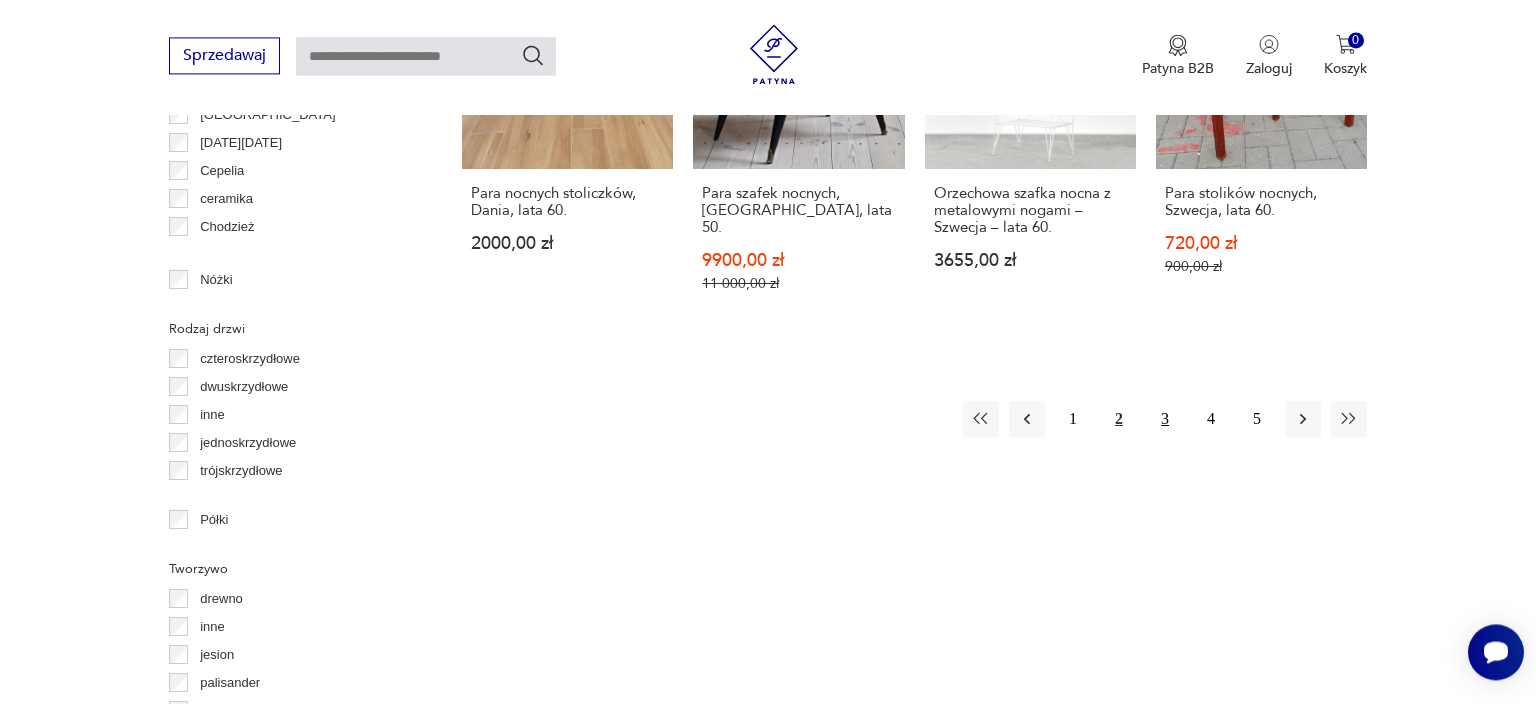 click on "3" at bounding box center (1165, 419) 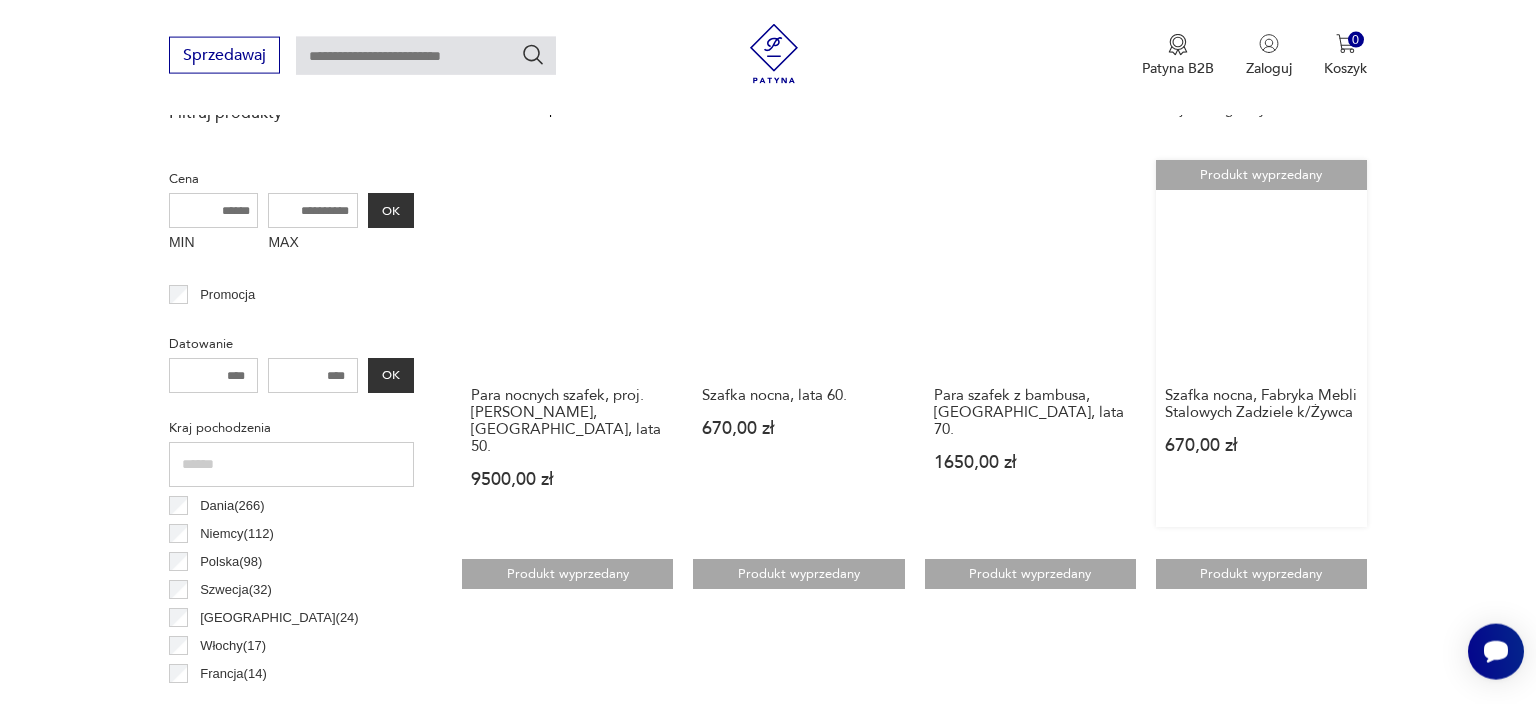 scroll, scrollTop: 952, scrollLeft: 0, axis: vertical 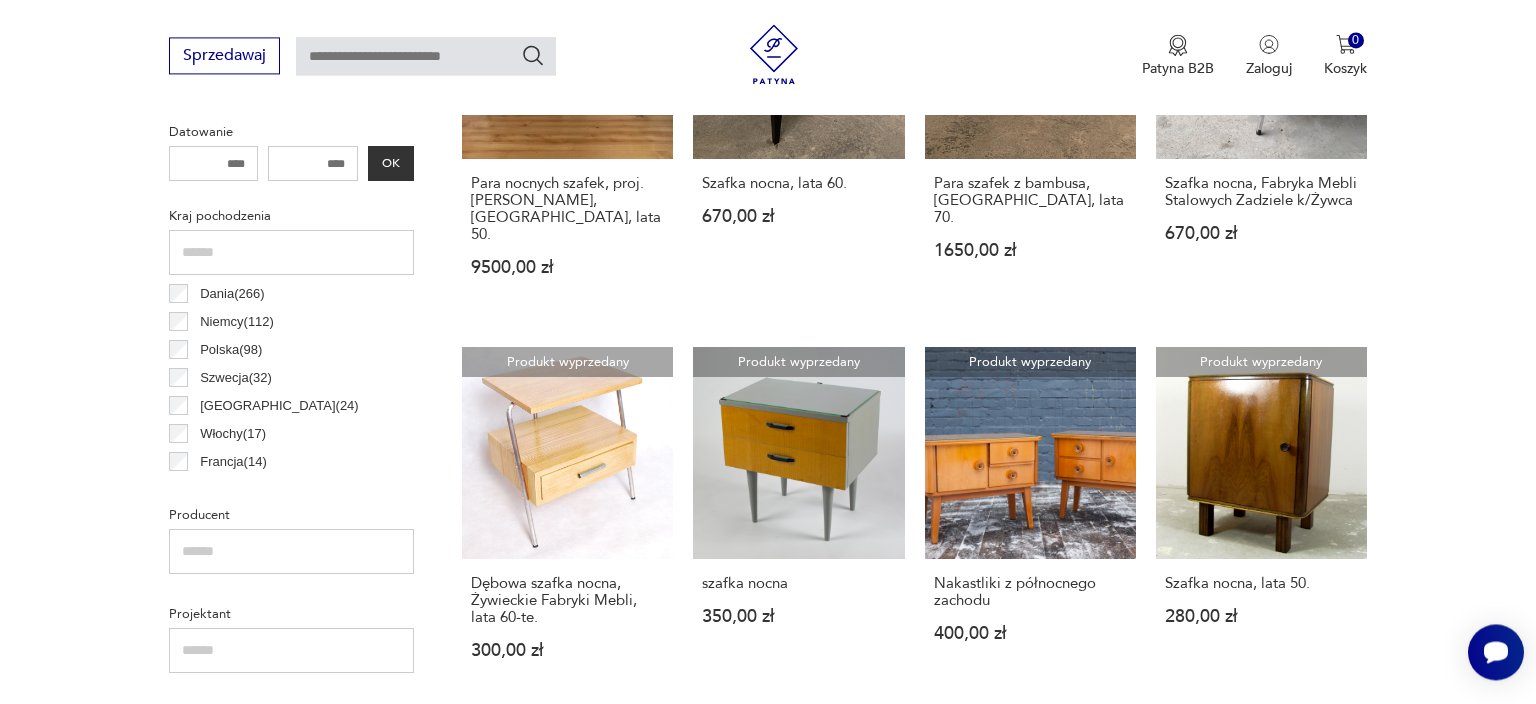 click on "Filtruj produkty Cena MIN MAX OK Promocja Datowanie OK Kraj pochodzenia Dania  ( 266 ) Niemcy  ( 112 ) Polska  ( 98 ) Szwecja  ( 32 ) Wielka Brytania  ( 24 ) Włochy  ( 17 ) Francja  ( 14 ) Norwegia  ( 12 ) Producent Projektant Typ bieliźniarka etażerka garderoba inna szafka chlebowa szafka nocna Stan przedmiotu Klasyk Kolor Tag art deco Bauhaus Bavaria black friday Cepelia ceramika Chodzież Ćmielów Nóżki Rodzaj drzwi czteroskrzydłowe dwuskrzydłowe inne jednoskrzydłowe trójskrzydłowe Półki Tworzywo drewno inne jesion palisander rafia rattan sklejka teak wiklina Wyczyść filtry Znaleziono  69   produktów Filtruj Sortuj według daty dodania Sortuj według daty dodania Para nocnych szafek, proj. Paolo Buffa, Włochy, lata 50. 9500,00 zł Szafka nocna, lata 60. 670,00 zł Para szafek z bambusa, Włochy, lata 70. 1650,00 zł Produkt wyprzedany Szafka nocna, Fabryka Mebli Stalowych Zadziele k/Żywca 670,00 zł Produkt wyprzedany Dębowa szafka nocna, Żywieckie Fabryki Mebli, lata 60-te. 1 2 3 4" at bounding box center (768, 1043) 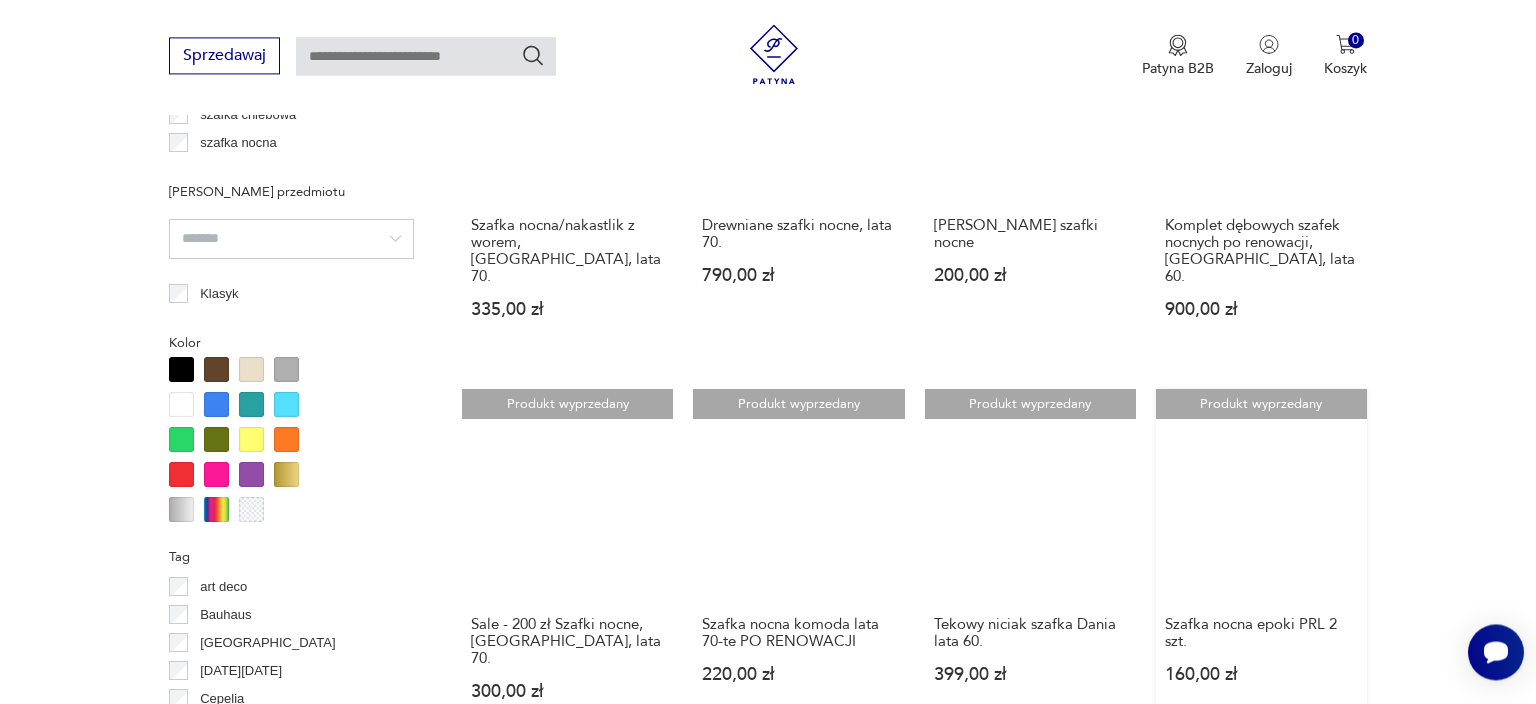 scroll, scrollTop: 2008, scrollLeft: 0, axis: vertical 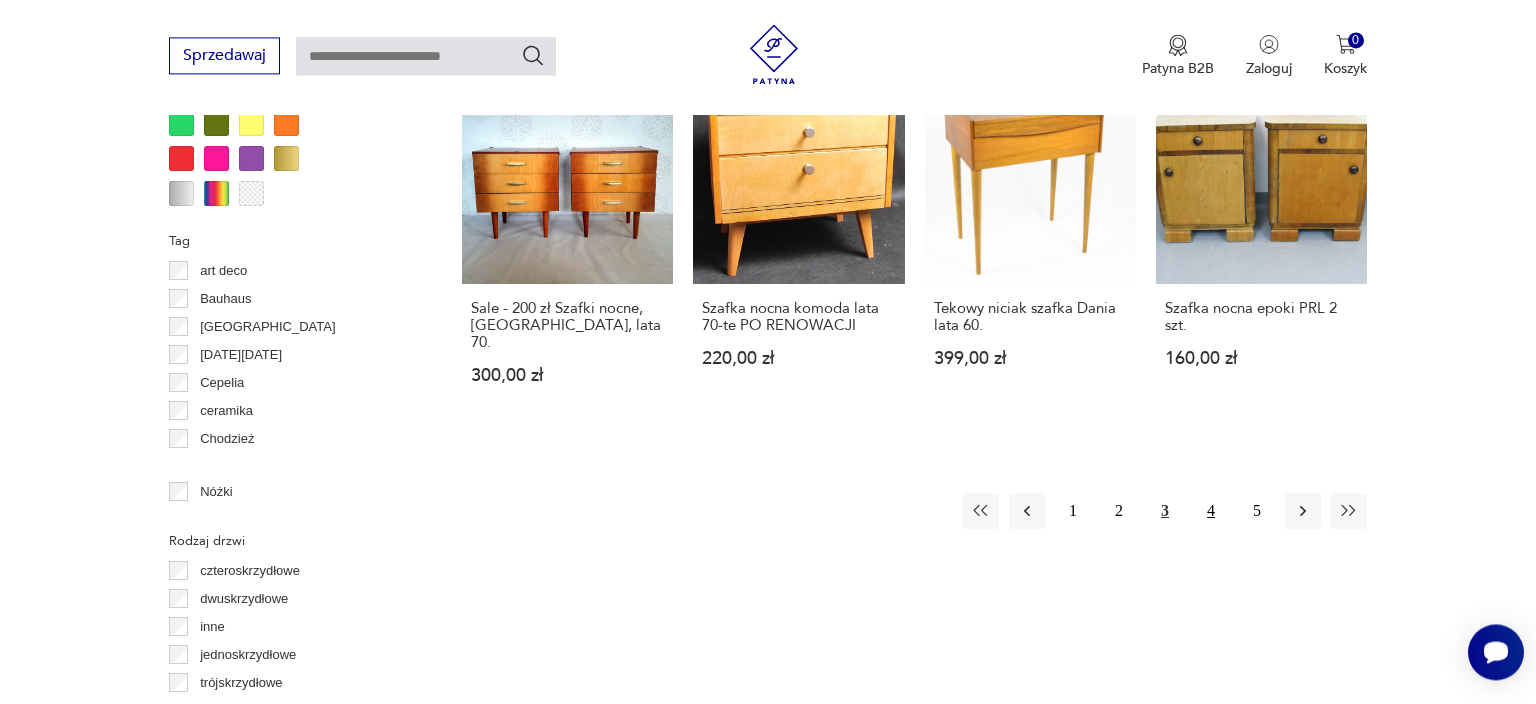 click on "4" at bounding box center [1211, 511] 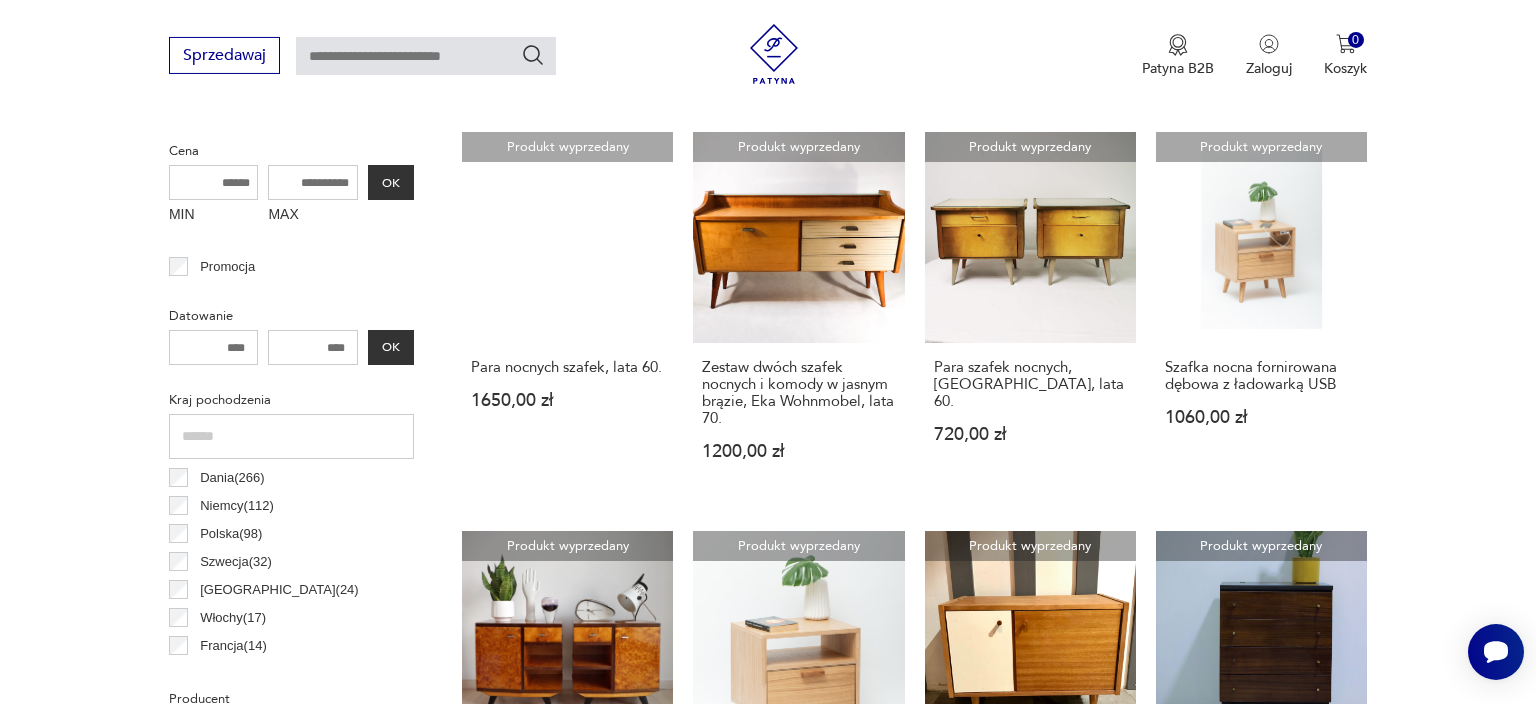 scroll, scrollTop: 952, scrollLeft: 0, axis: vertical 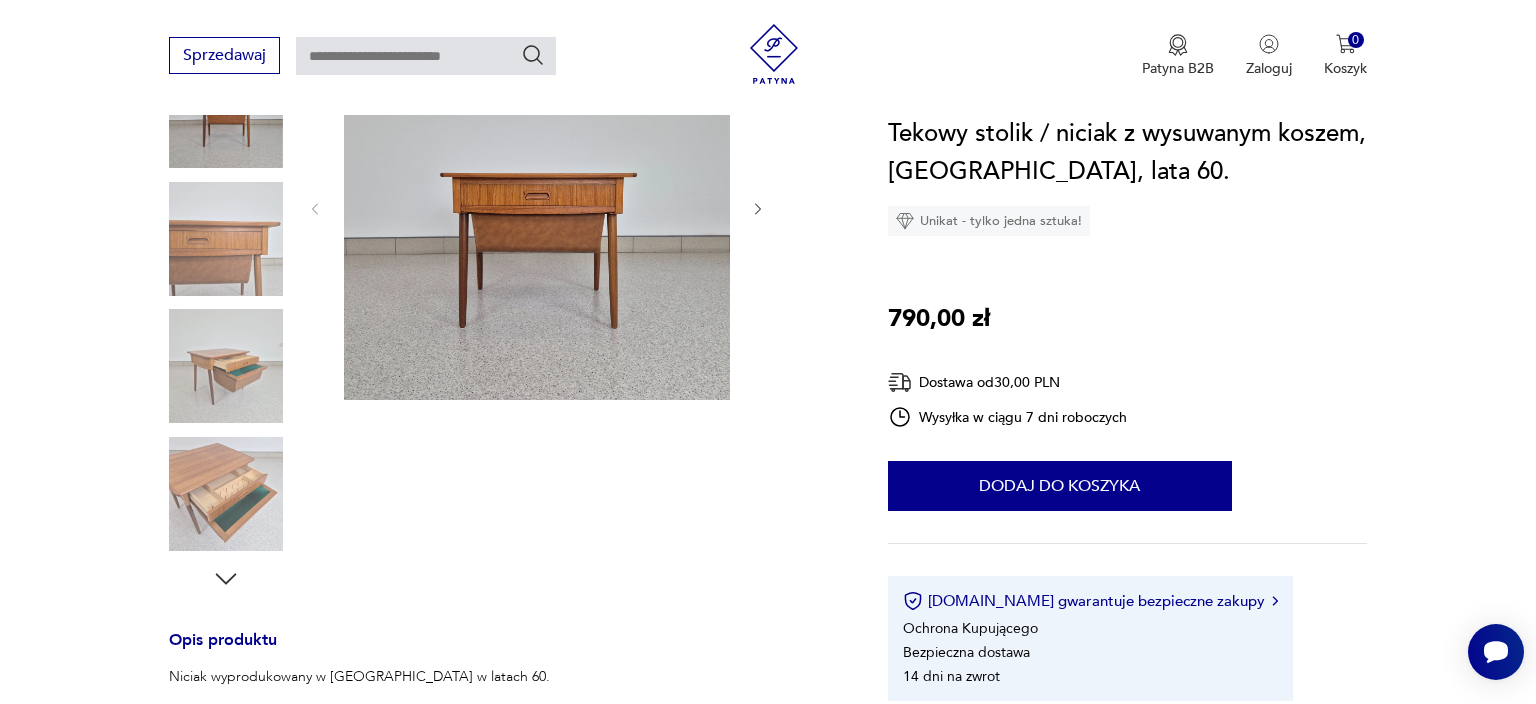 click at bounding box center (226, 366) 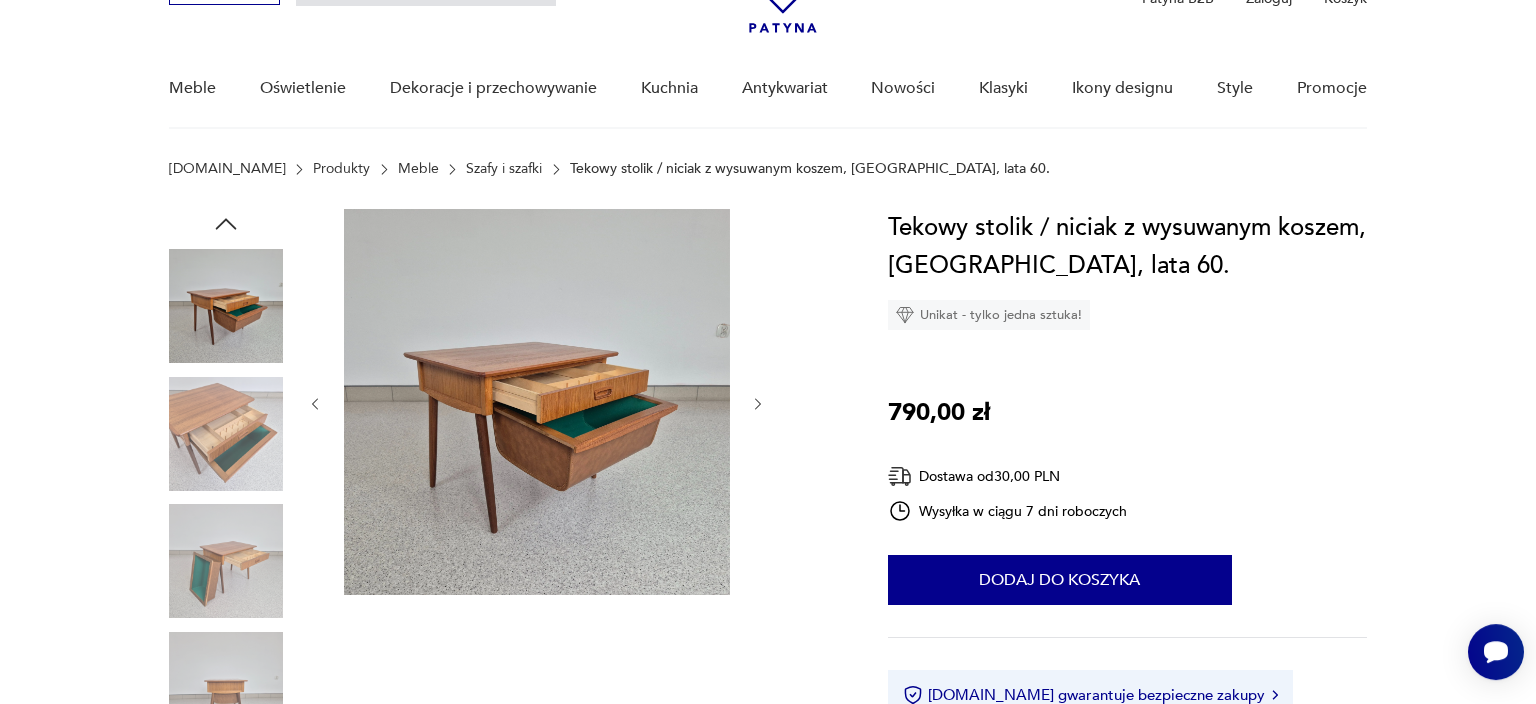 scroll, scrollTop: 105, scrollLeft: 0, axis: vertical 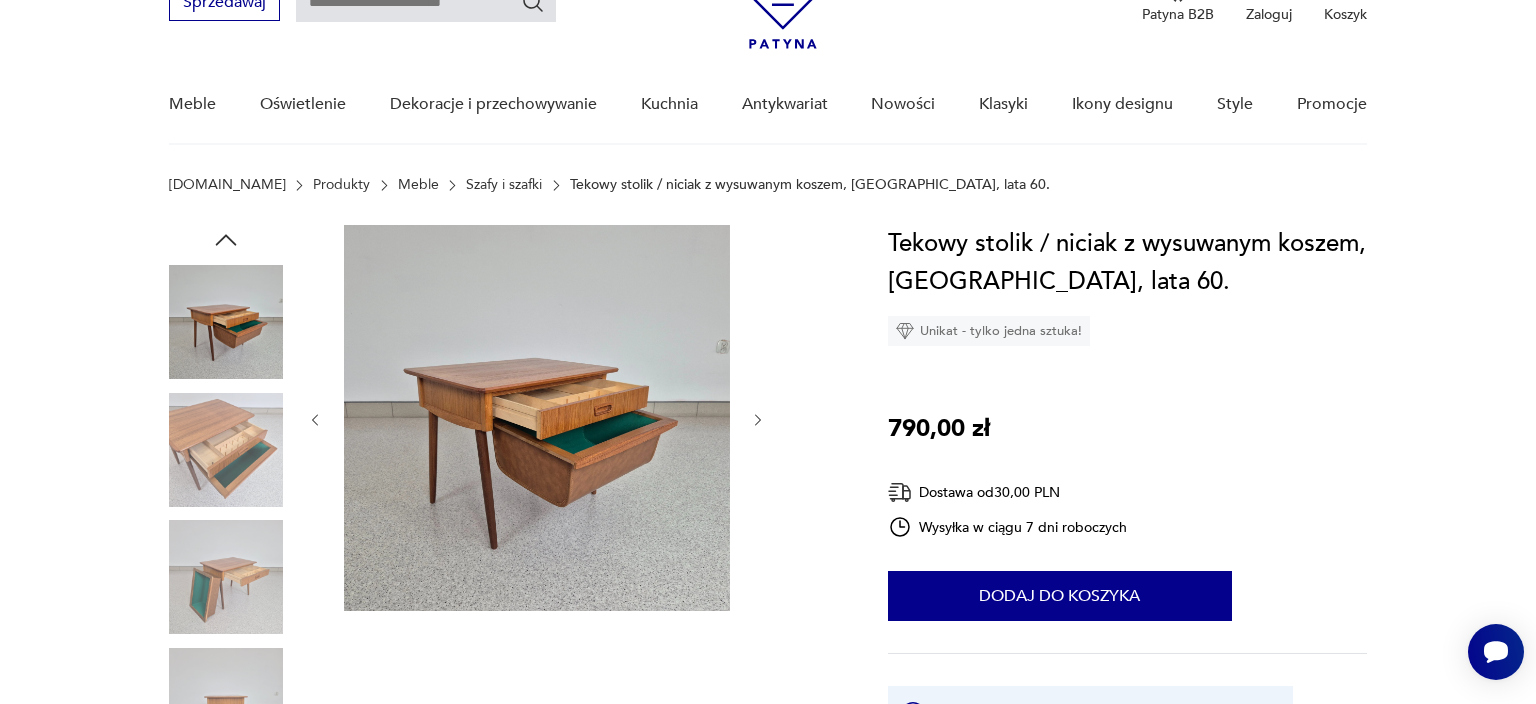 click at bounding box center [226, 322] 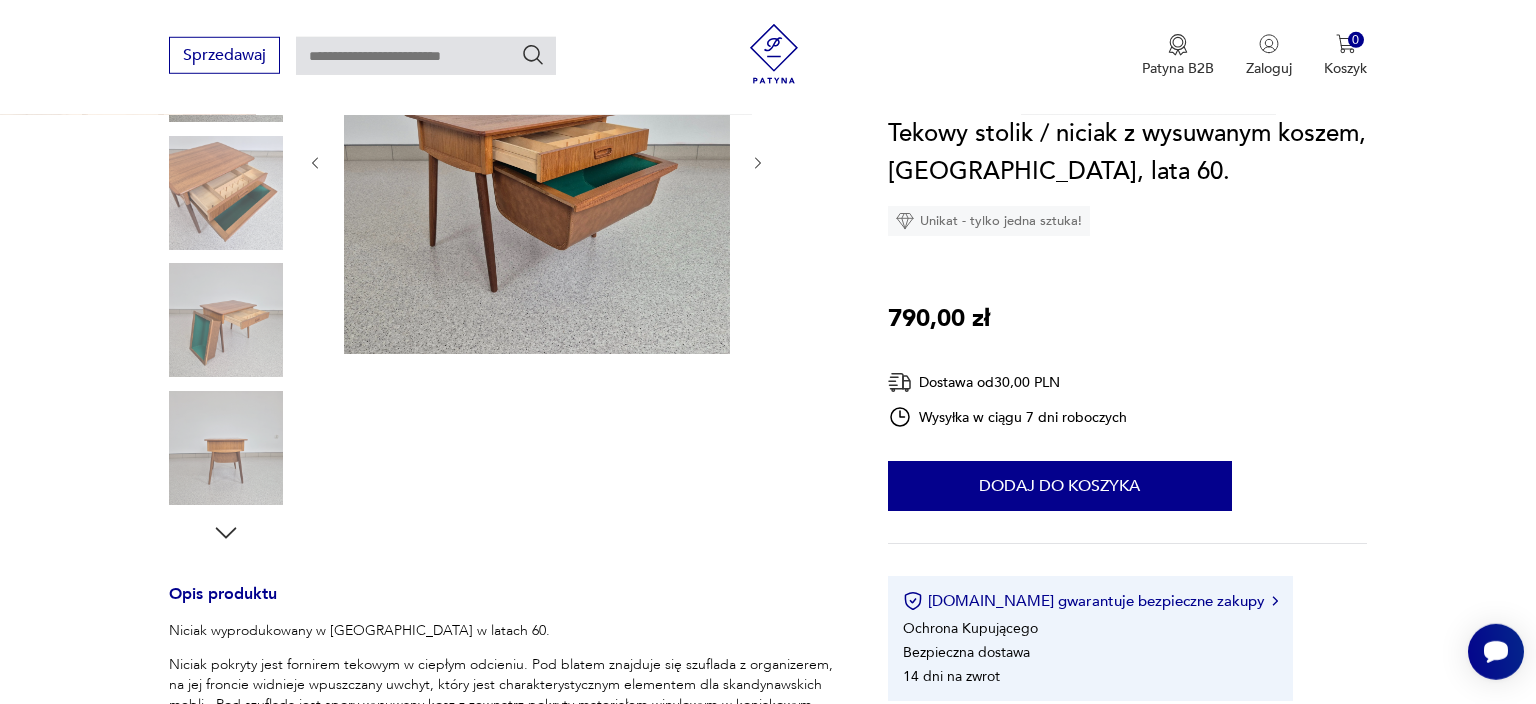 scroll, scrollTop: 422, scrollLeft: 0, axis: vertical 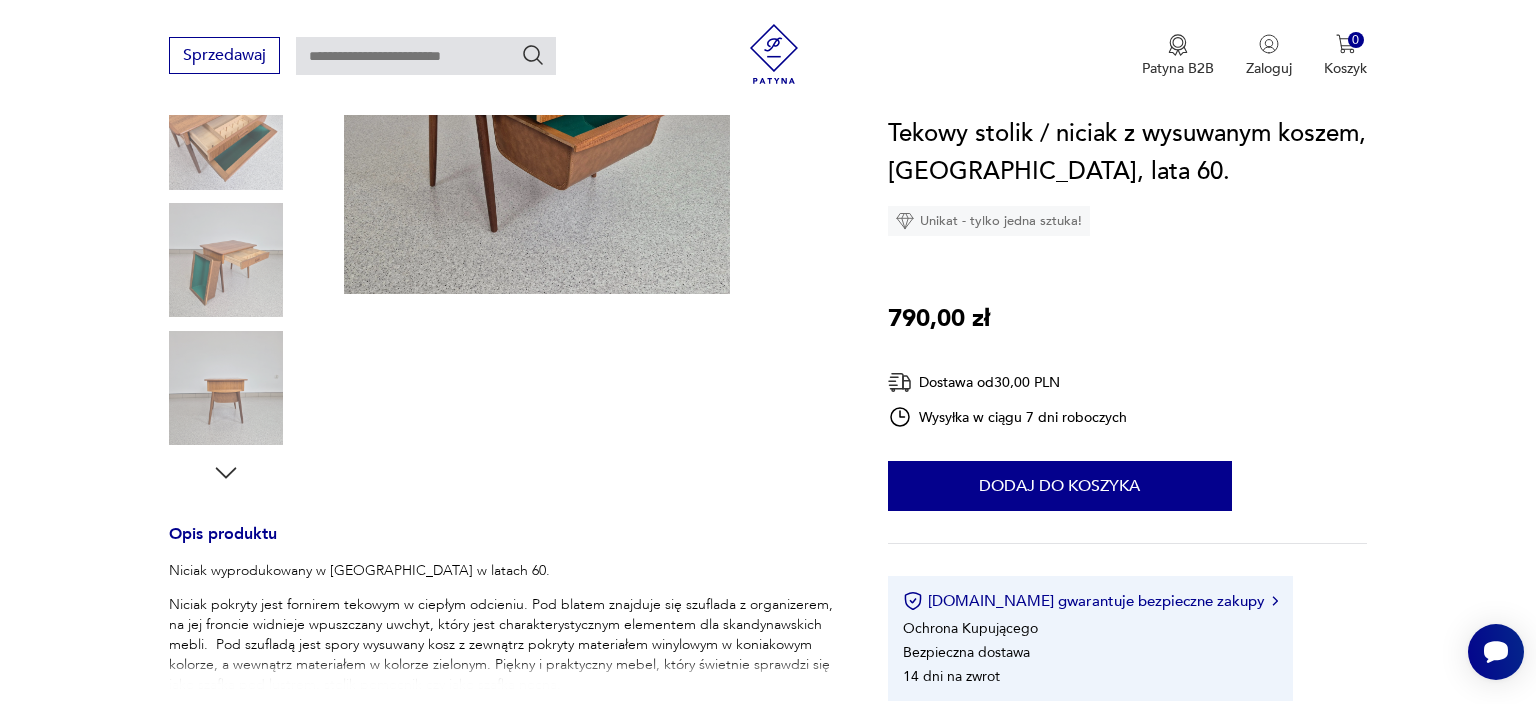 click at bounding box center (226, 388) 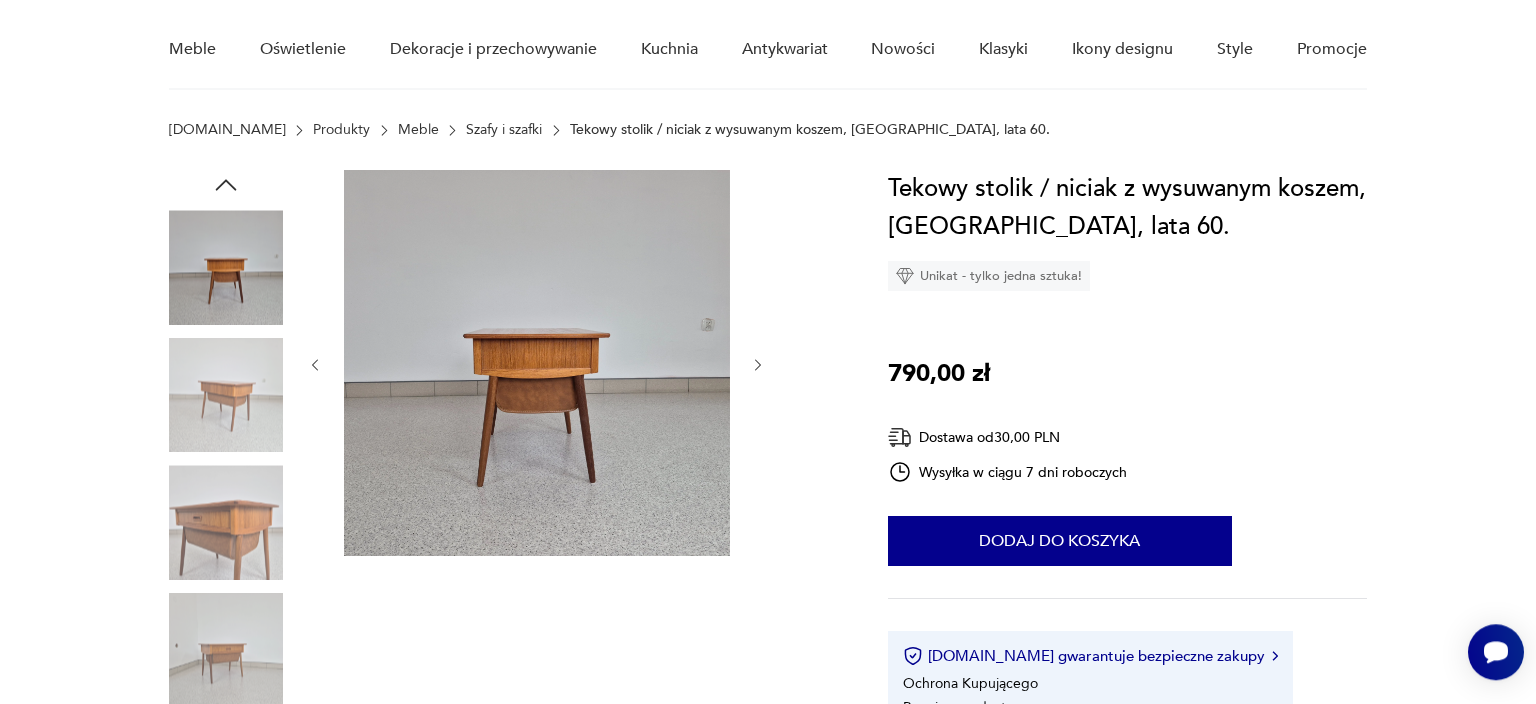 scroll, scrollTop: 105, scrollLeft: 0, axis: vertical 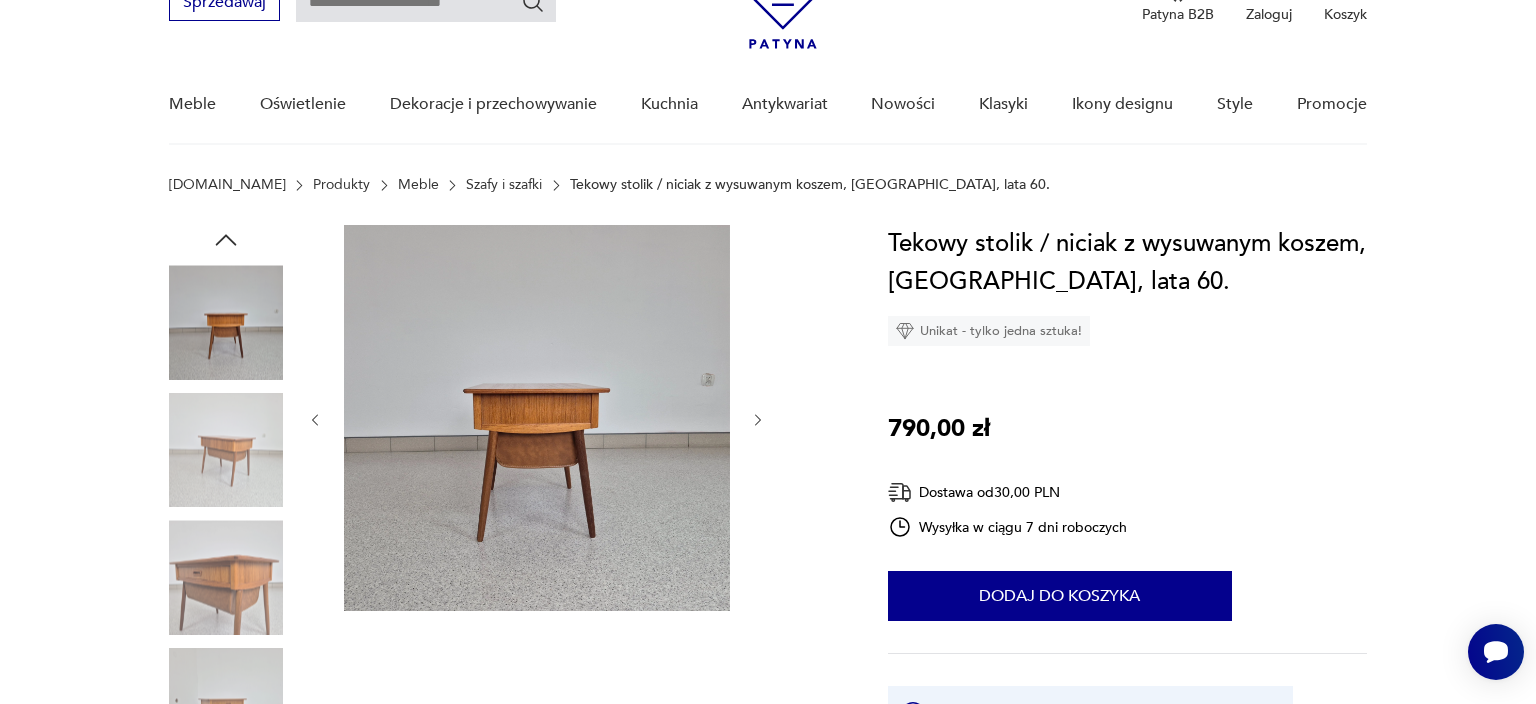 click at bounding box center (226, 450) 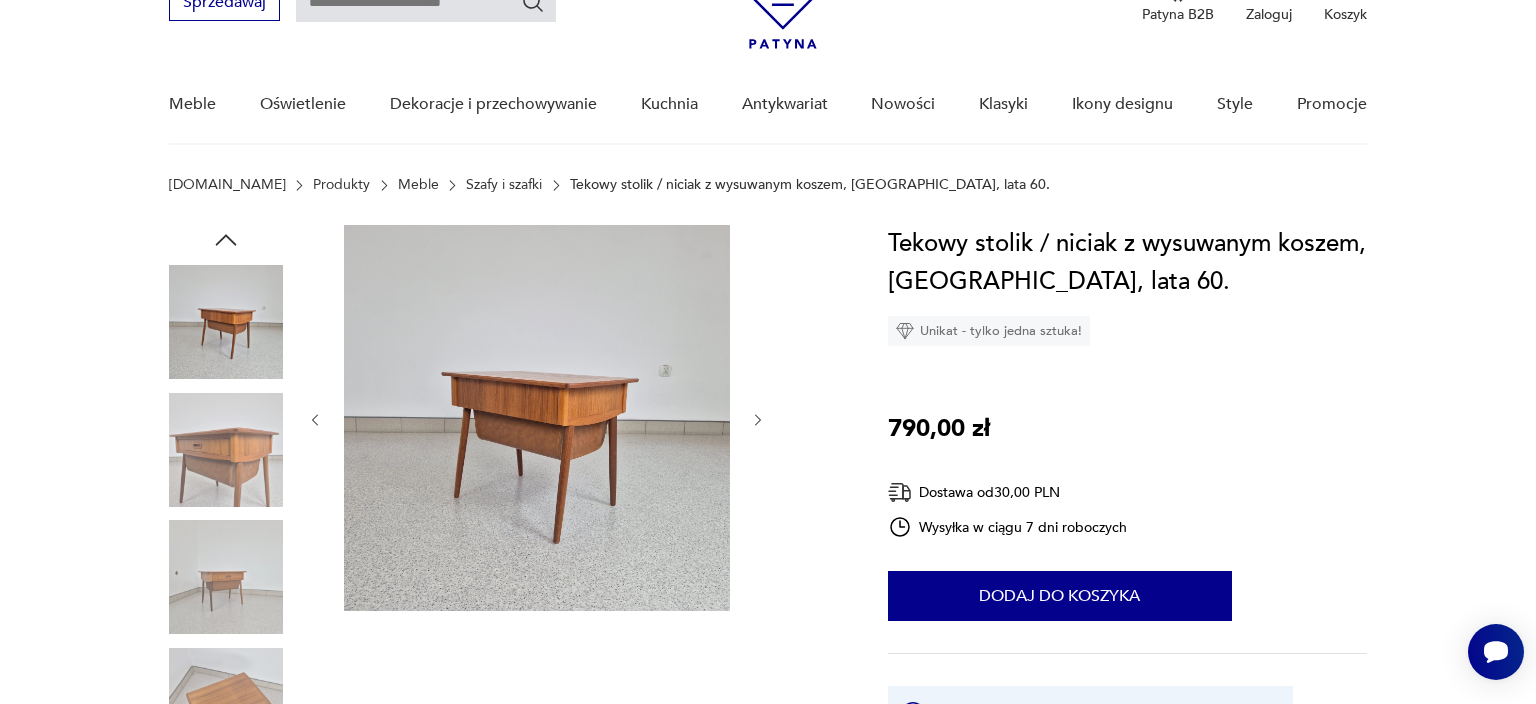 click at bounding box center (226, 577) 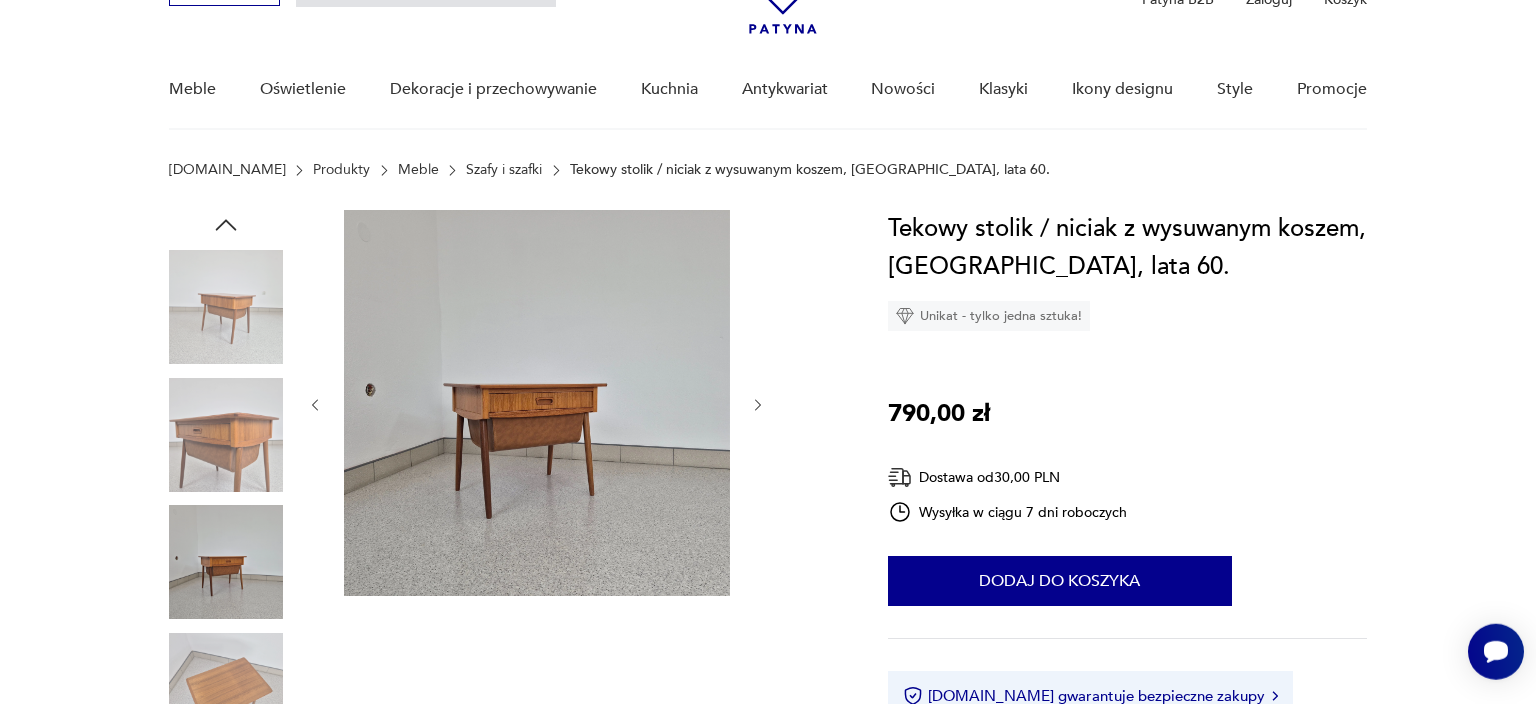 scroll, scrollTop: 105, scrollLeft: 0, axis: vertical 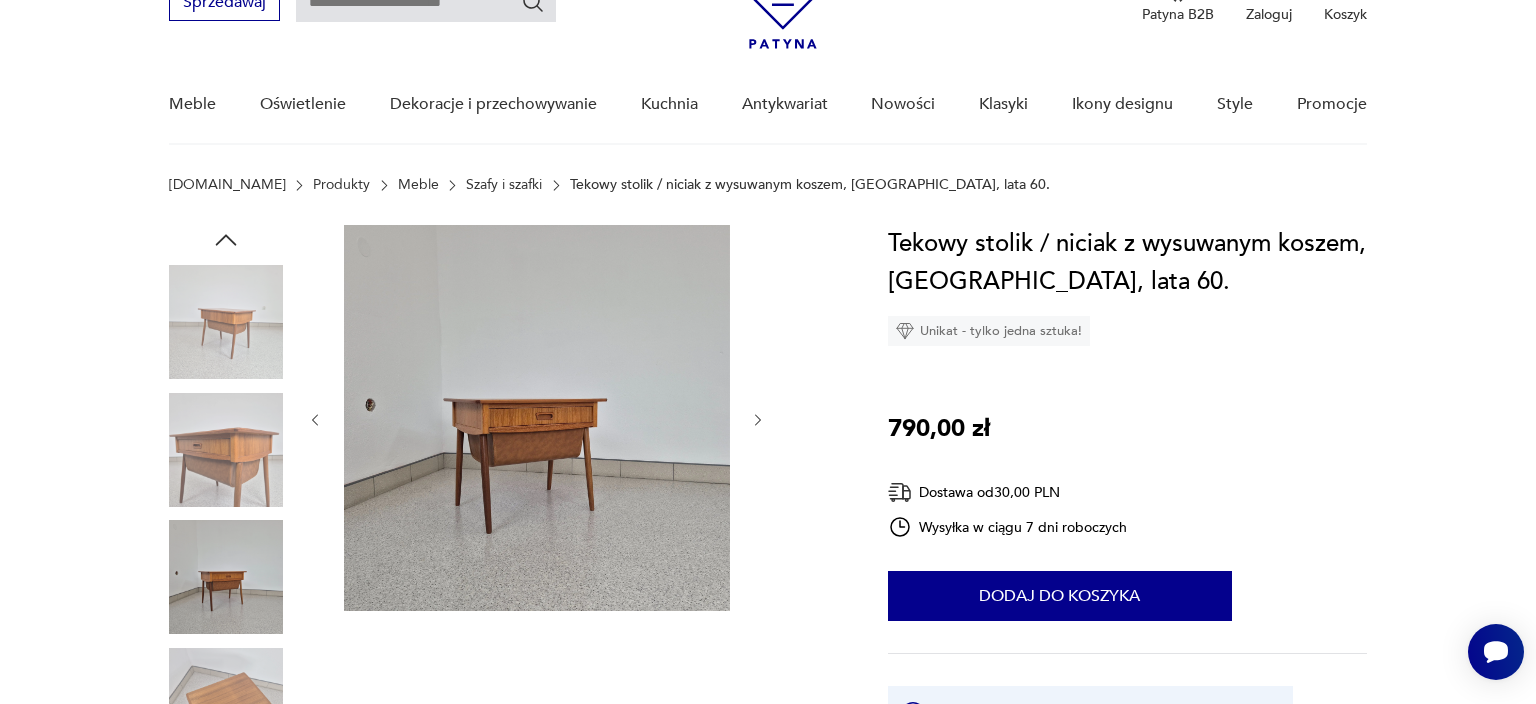 click at bounding box center [226, 322] 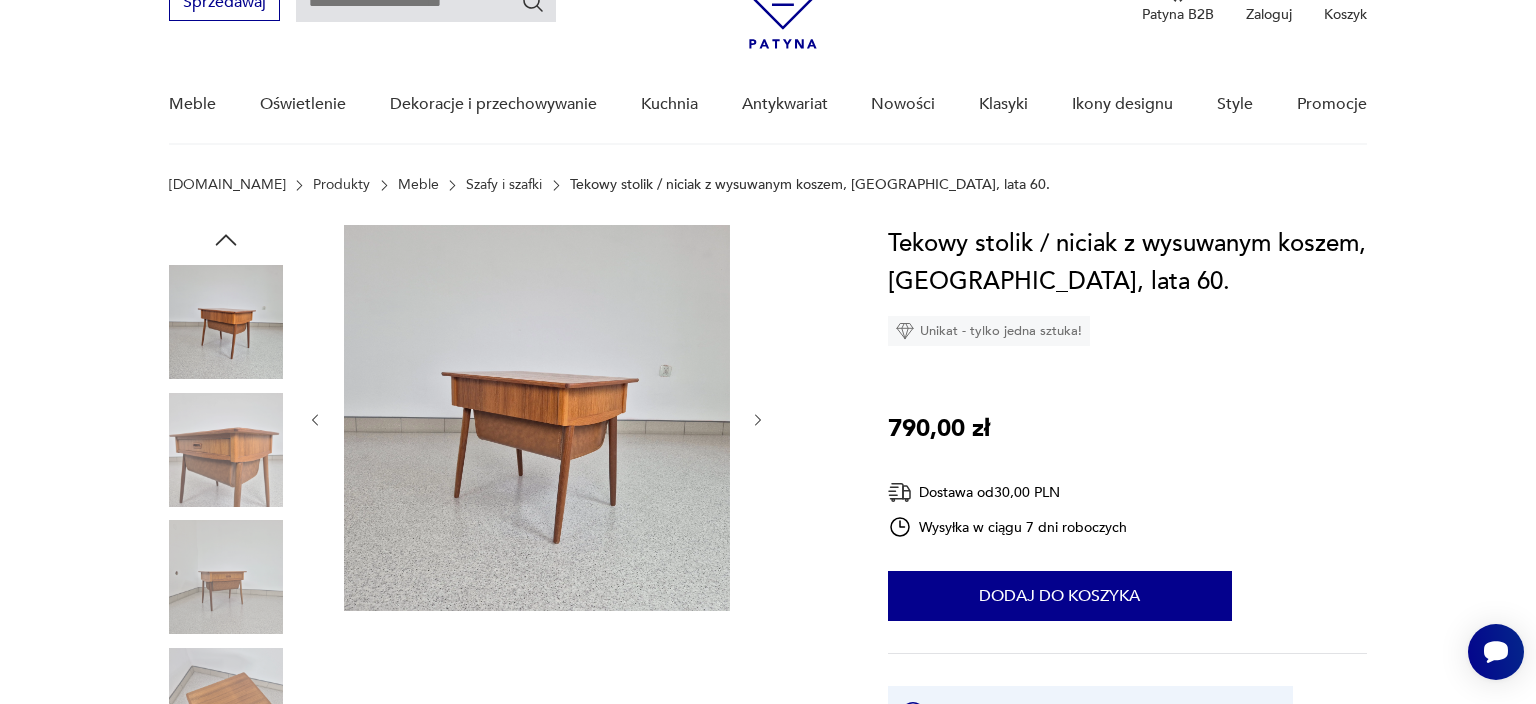click at bounding box center [226, 450] 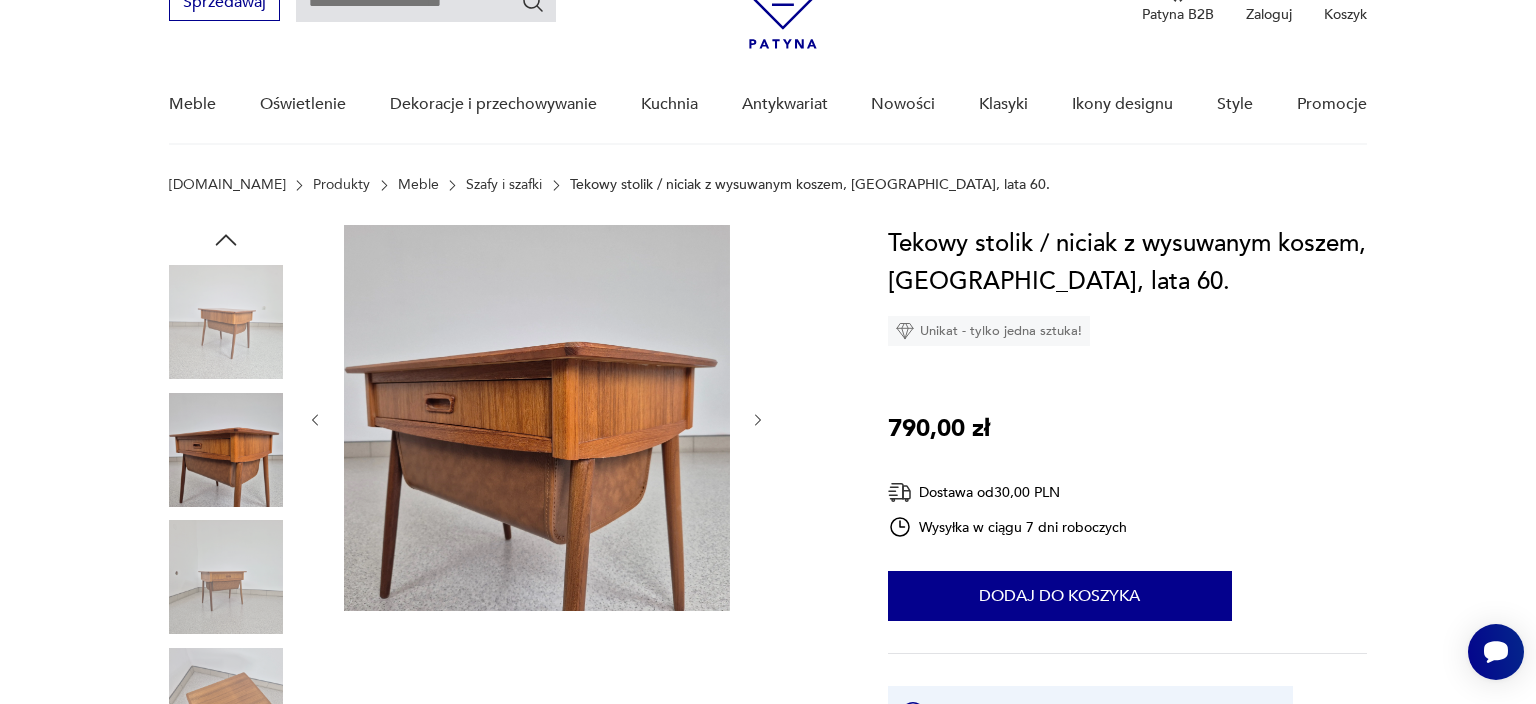 click at bounding box center [537, 418] 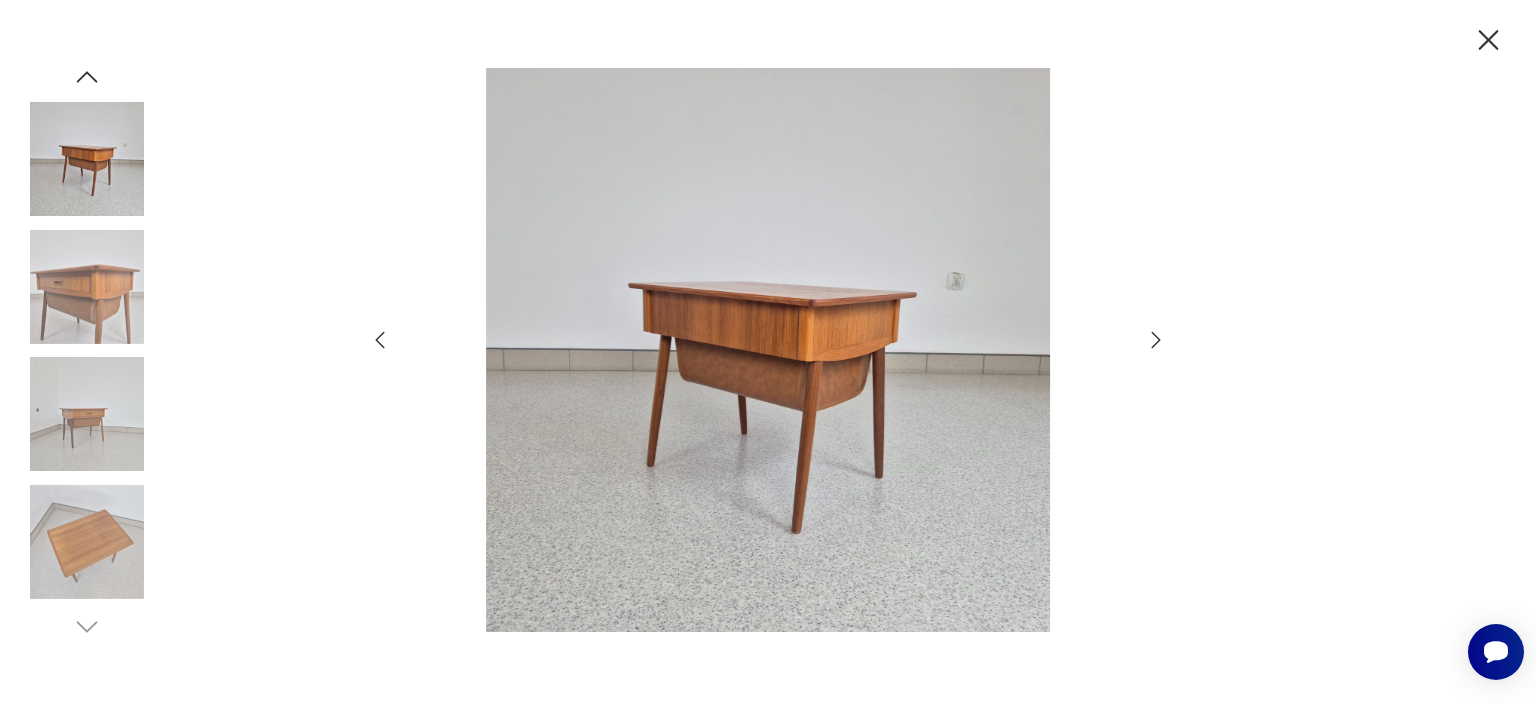 click at bounding box center [768, 349] 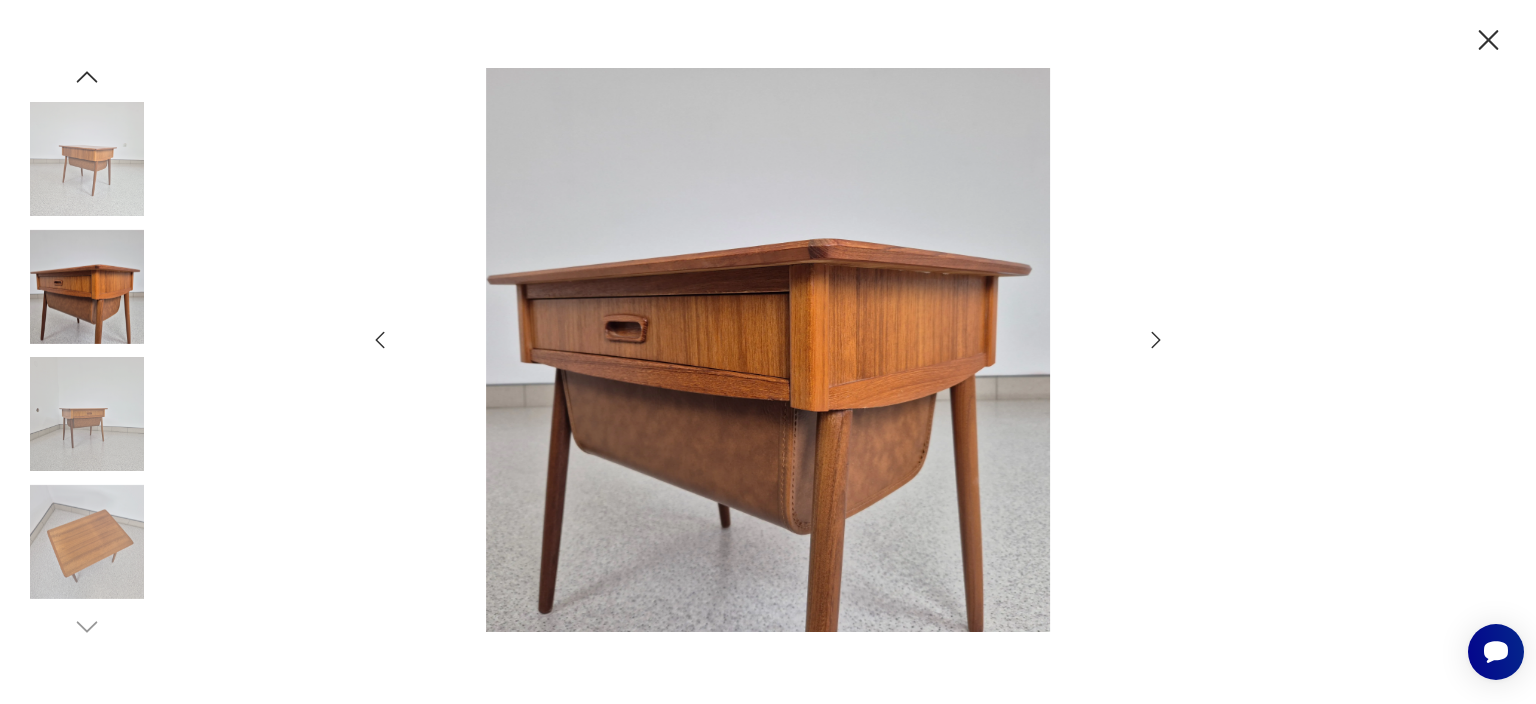click 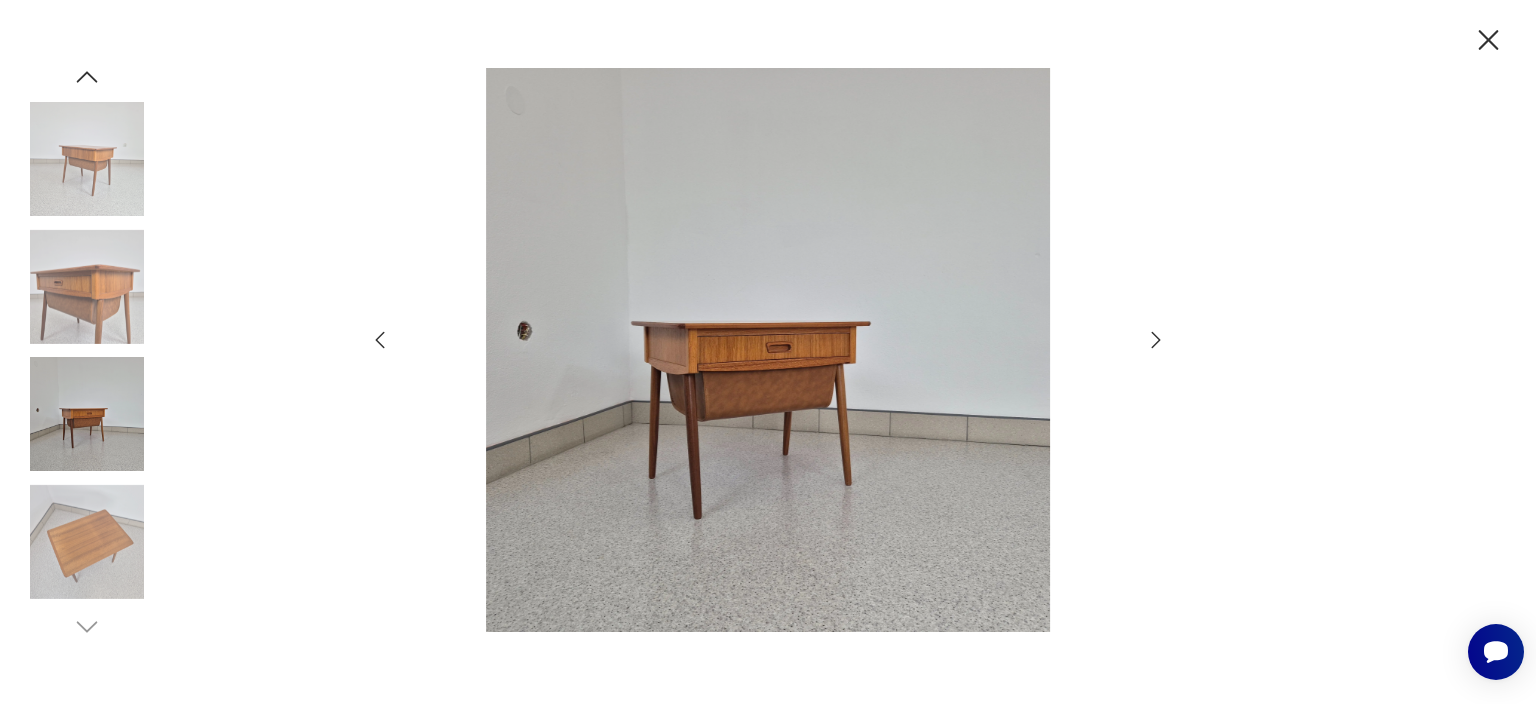 click 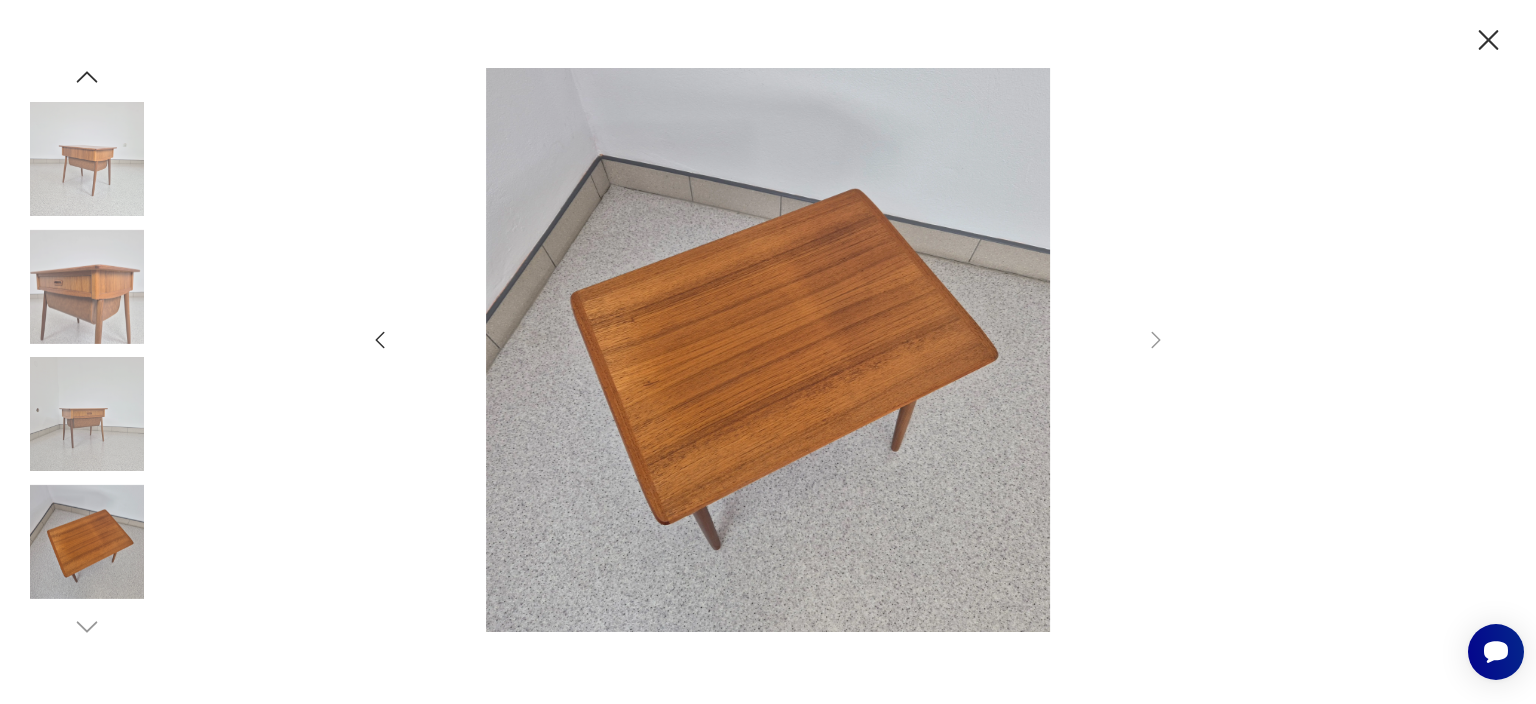 click 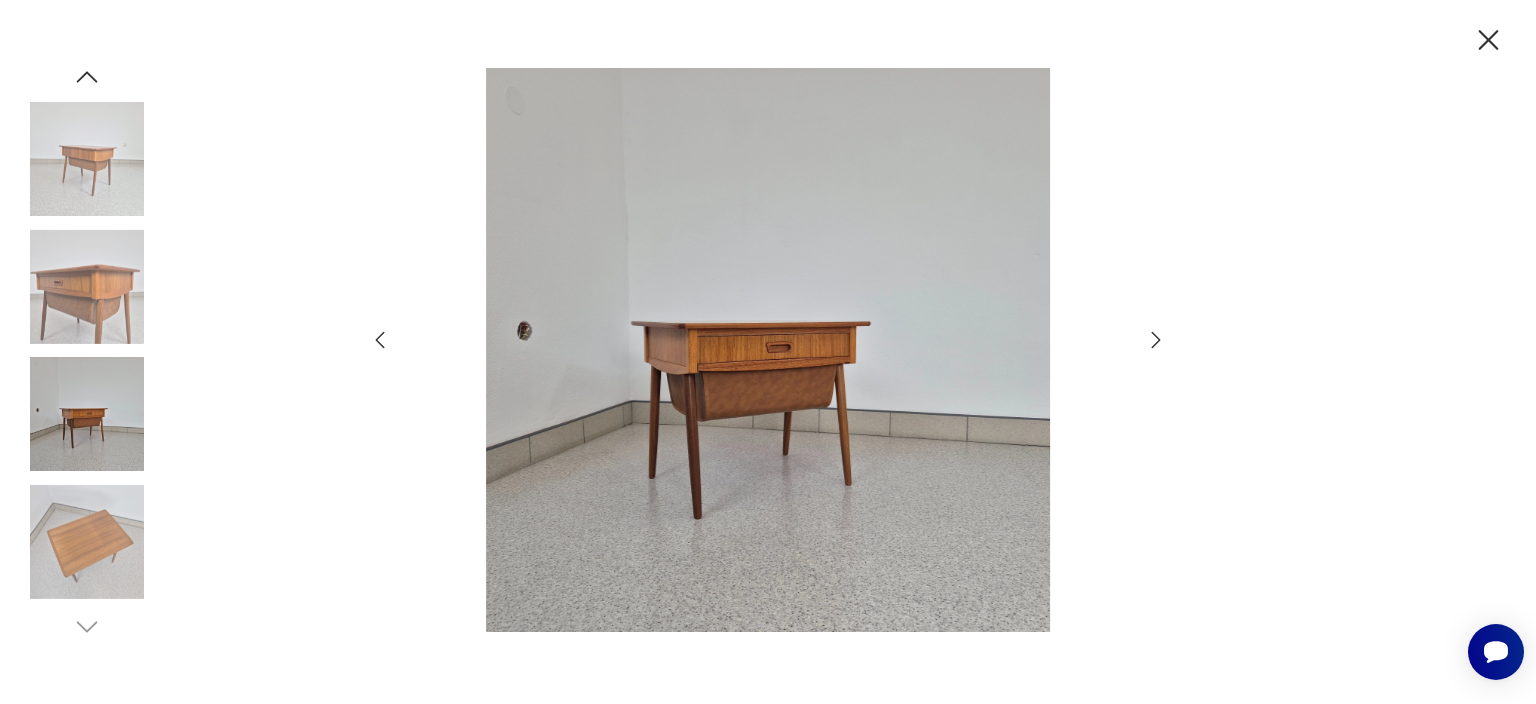 click 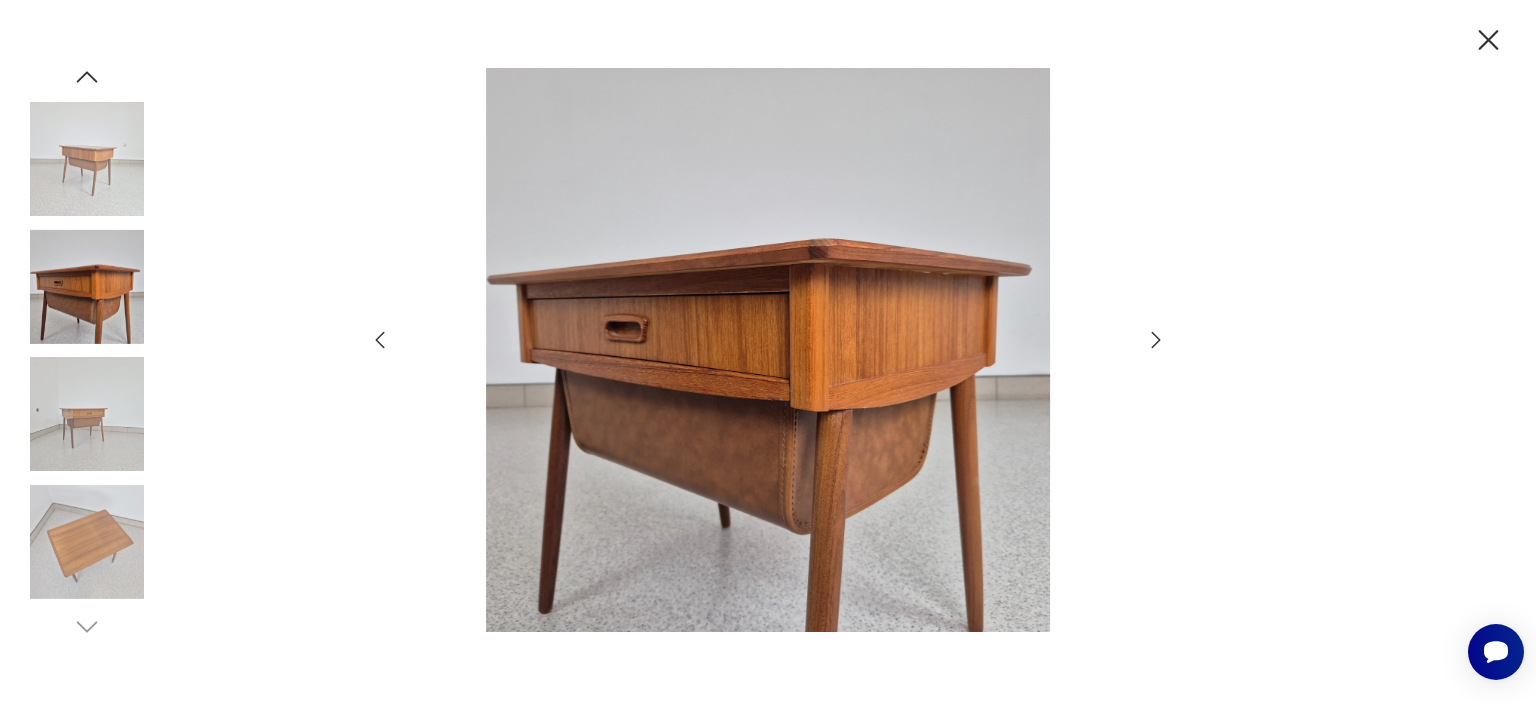 click 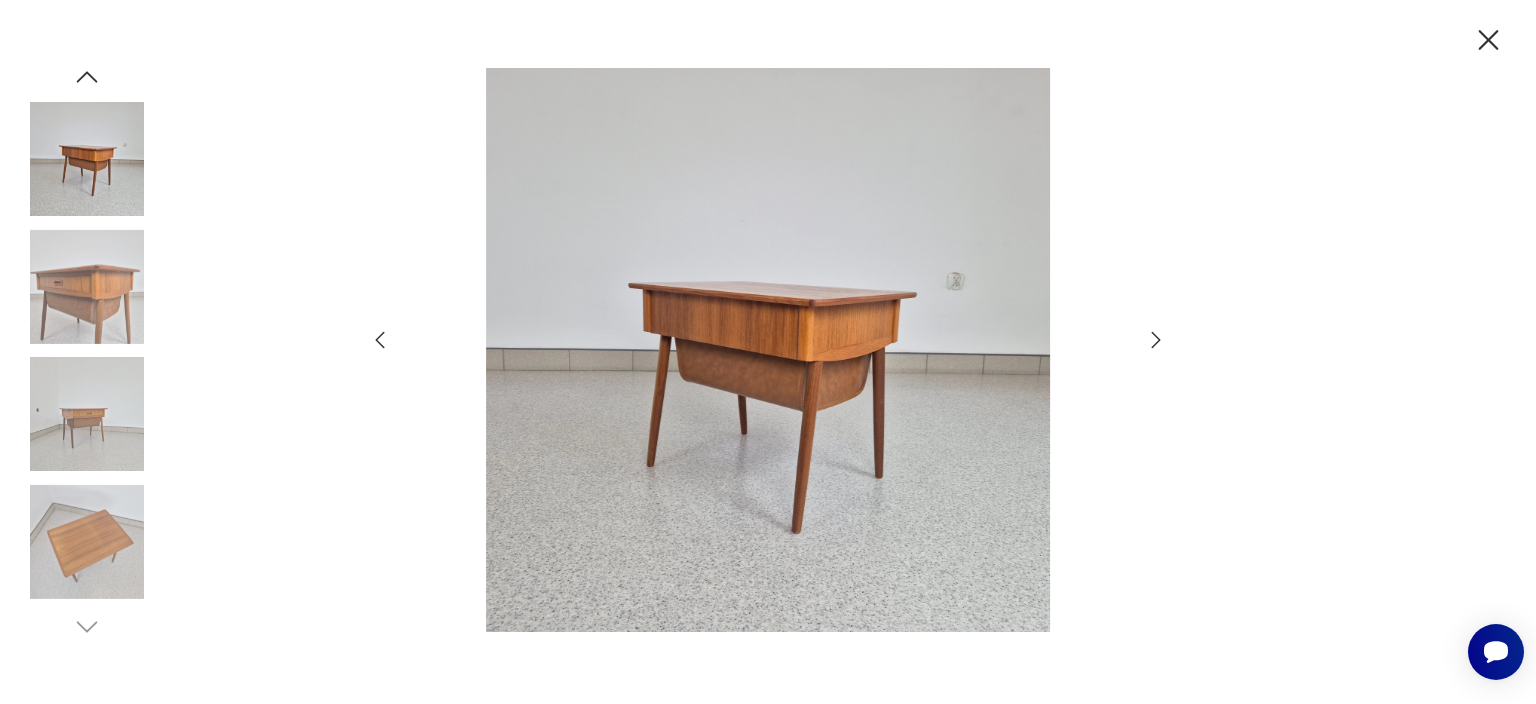click 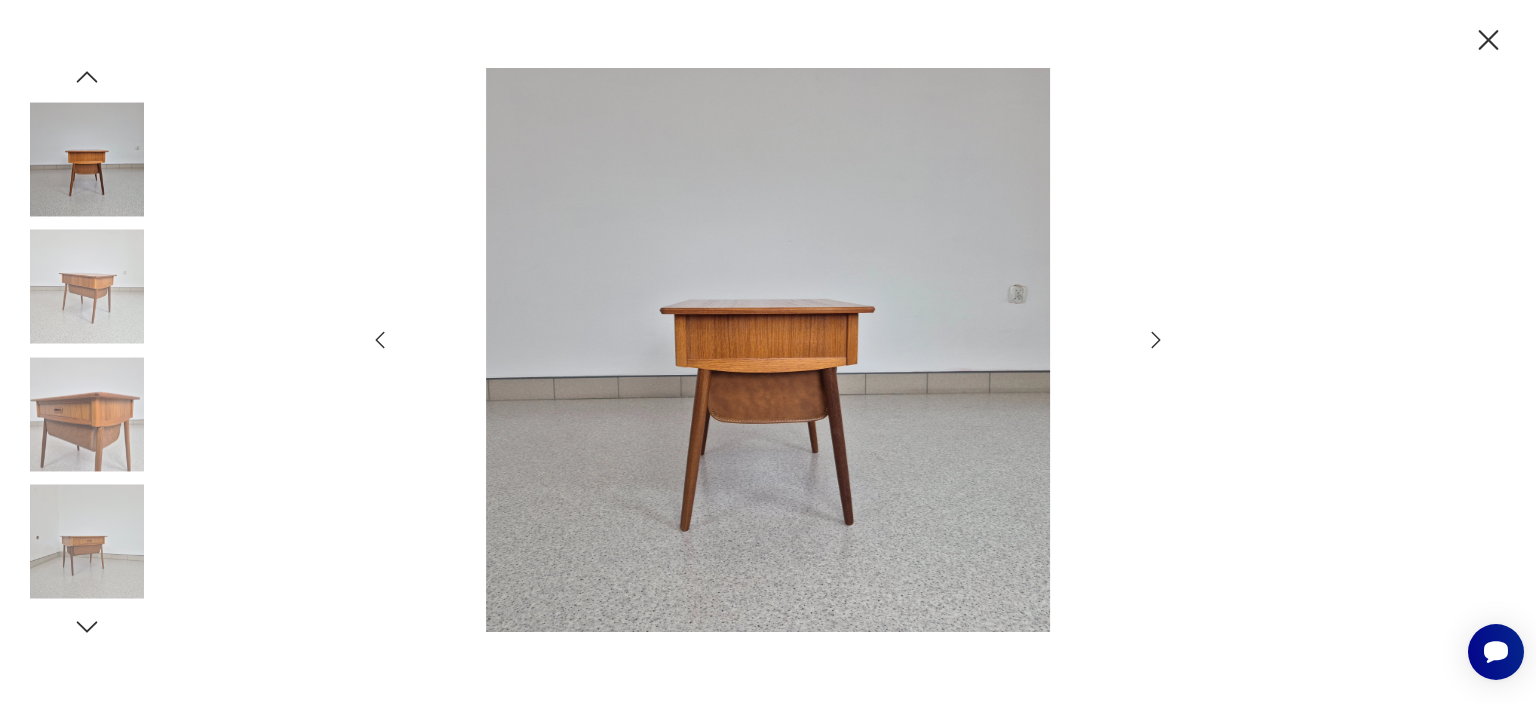 click 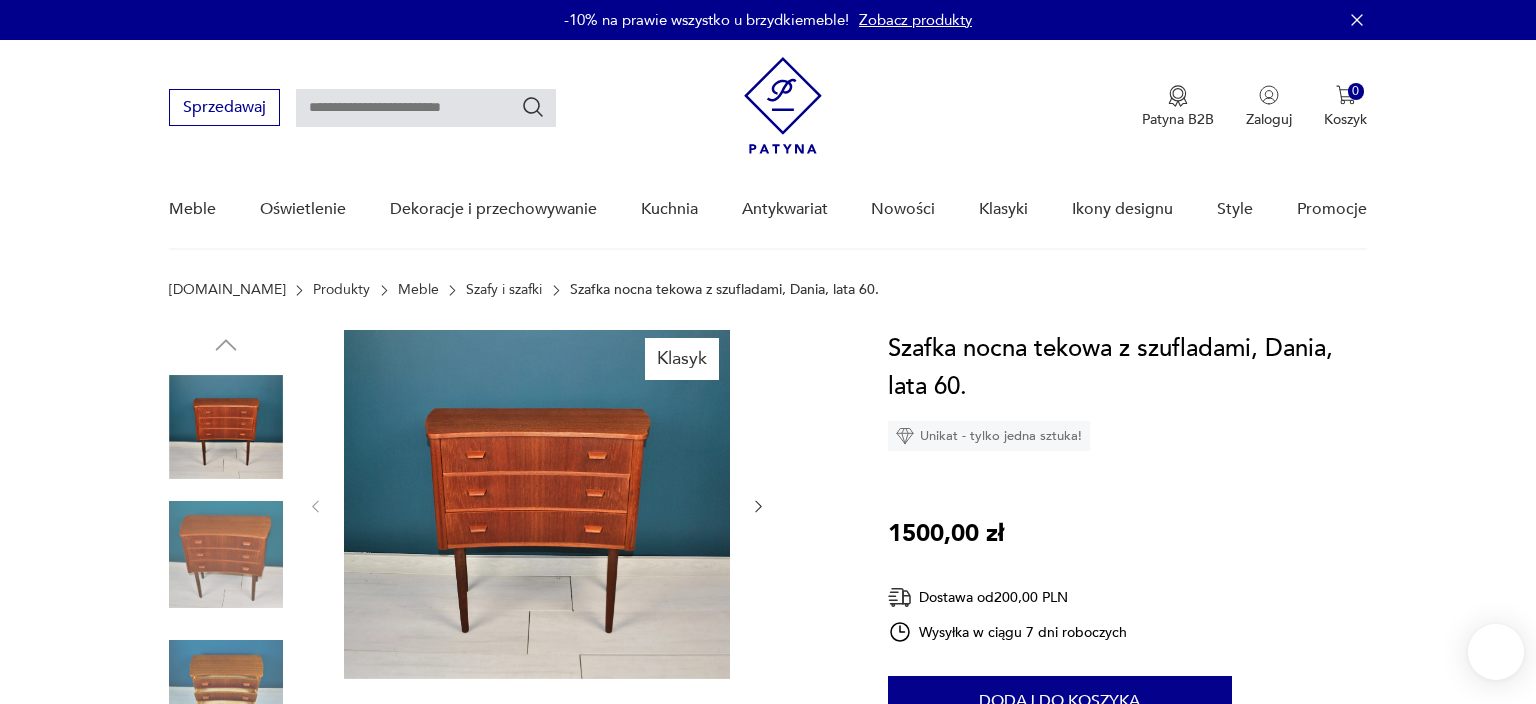 scroll, scrollTop: 0, scrollLeft: 0, axis: both 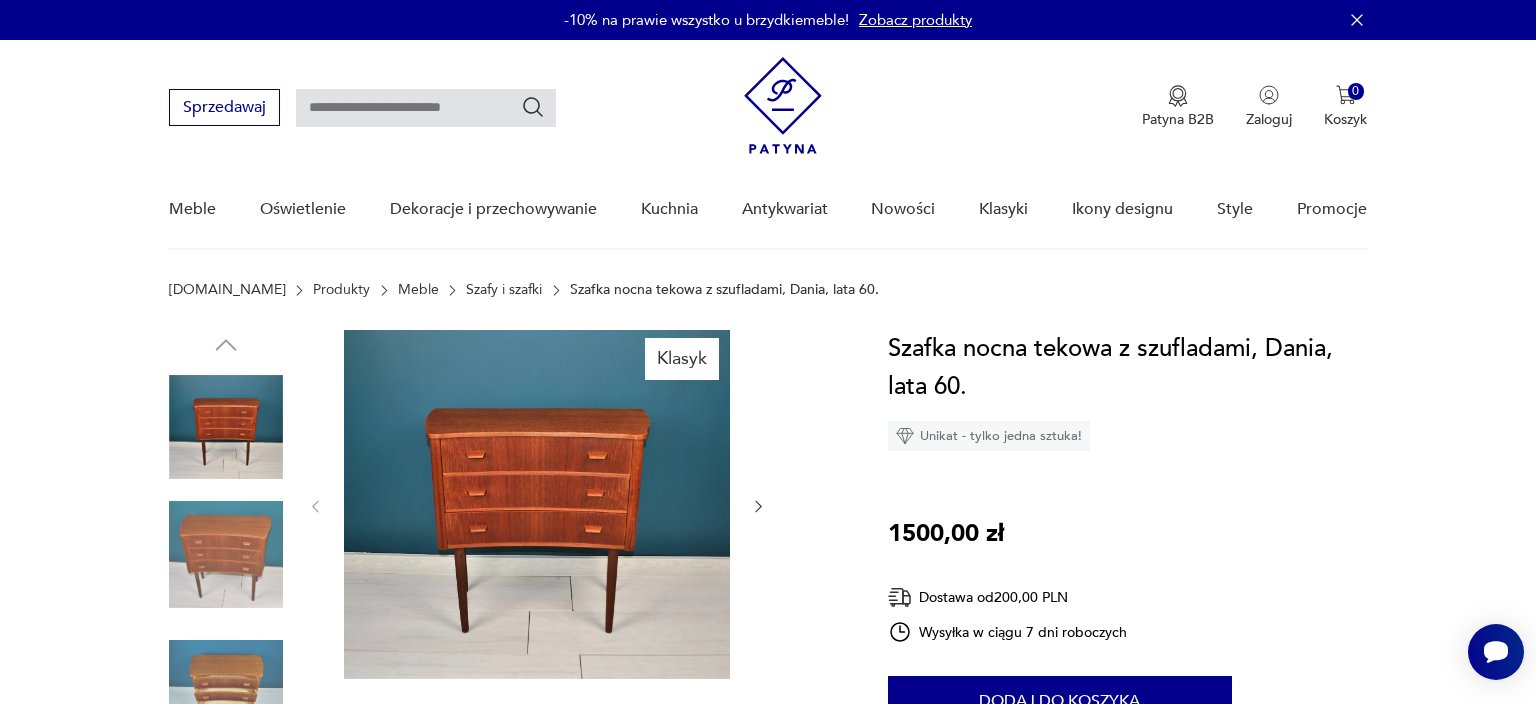 click at bounding box center (226, 555) 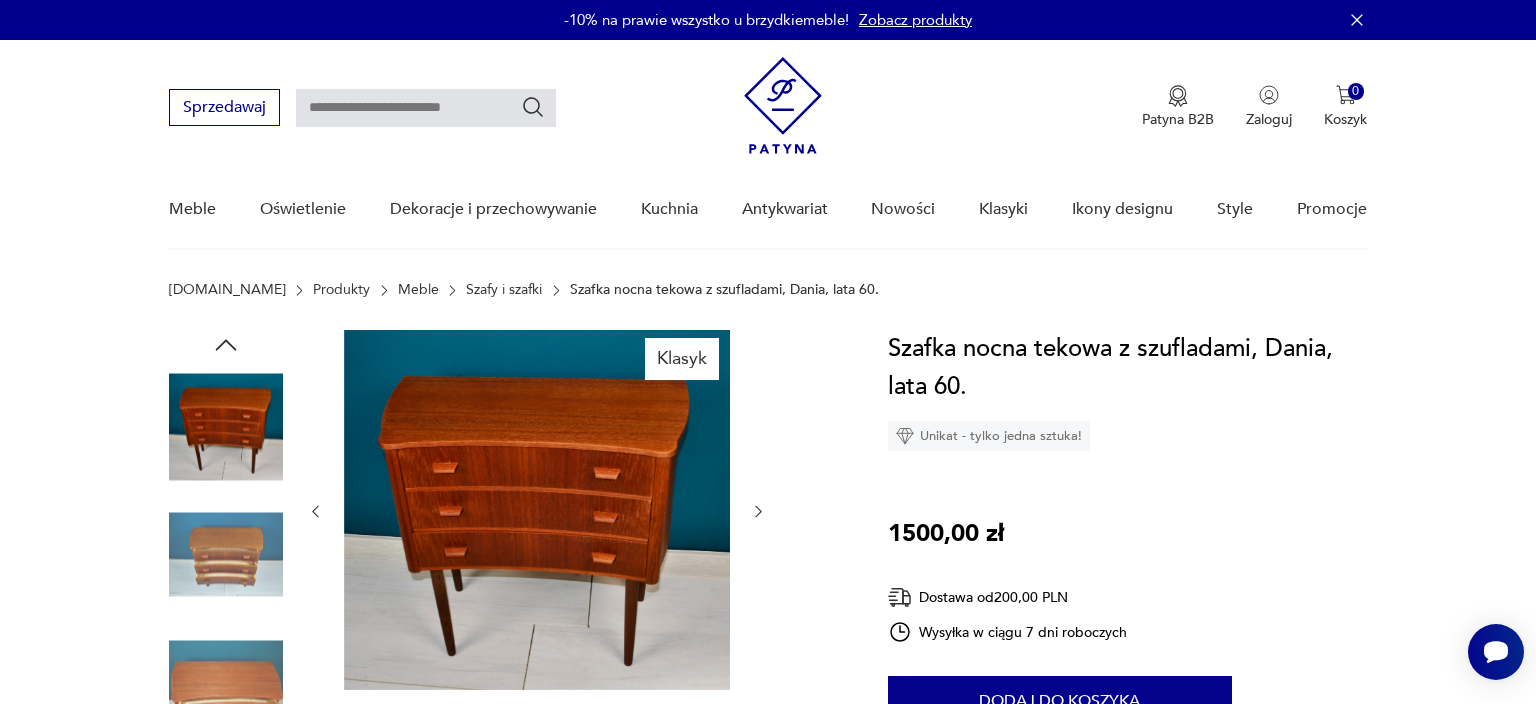 click at bounding box center (226, 555) 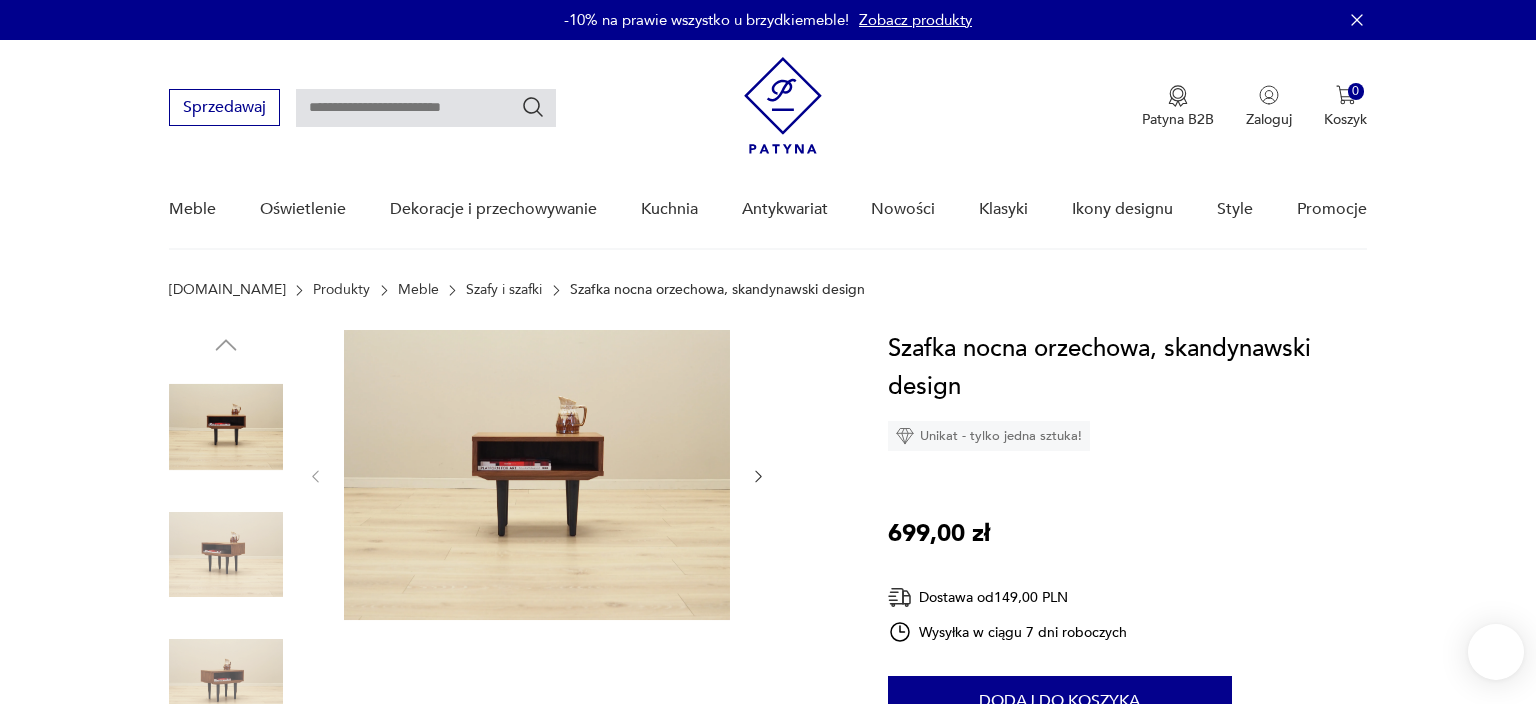 scroll, scrollTop: 0, scrollLeft: 0, axis: both 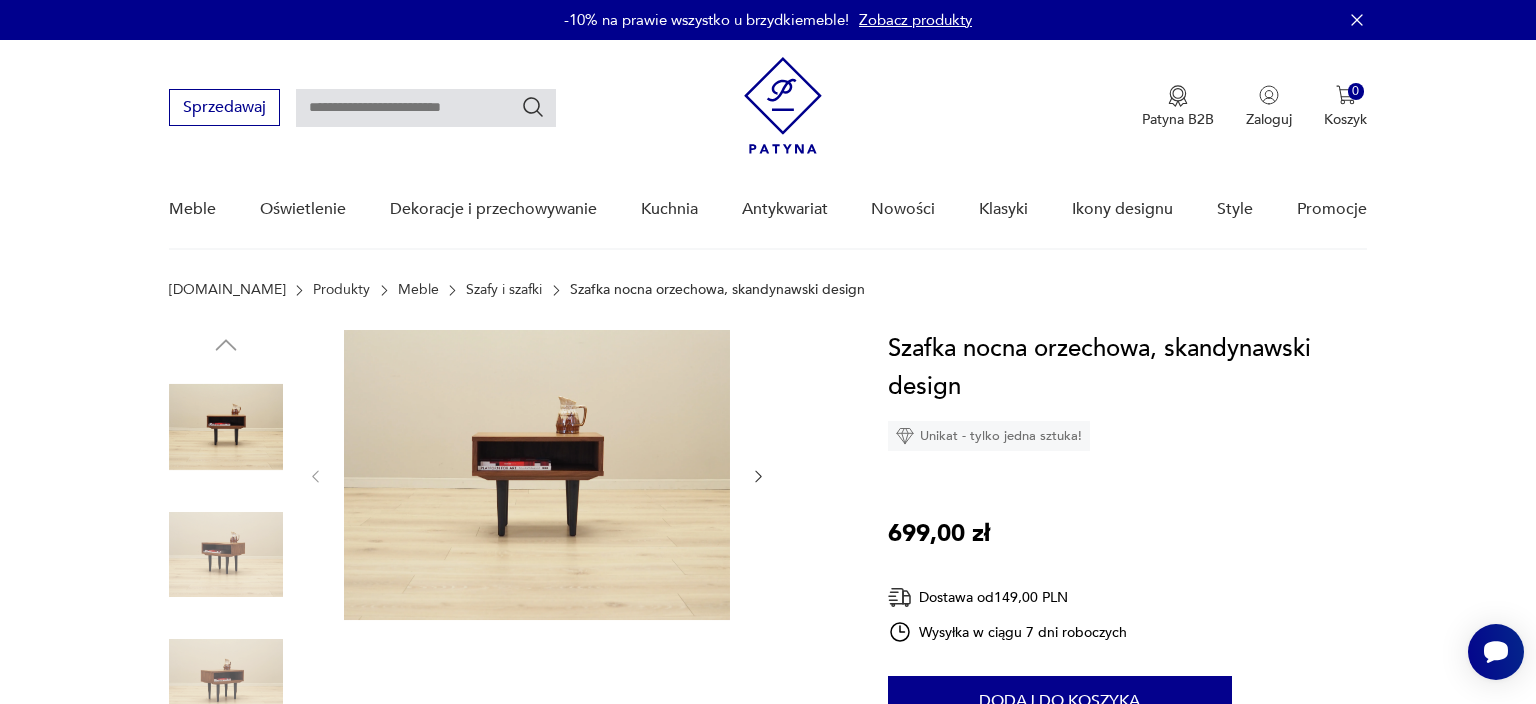click at bounding box center [226, 555] 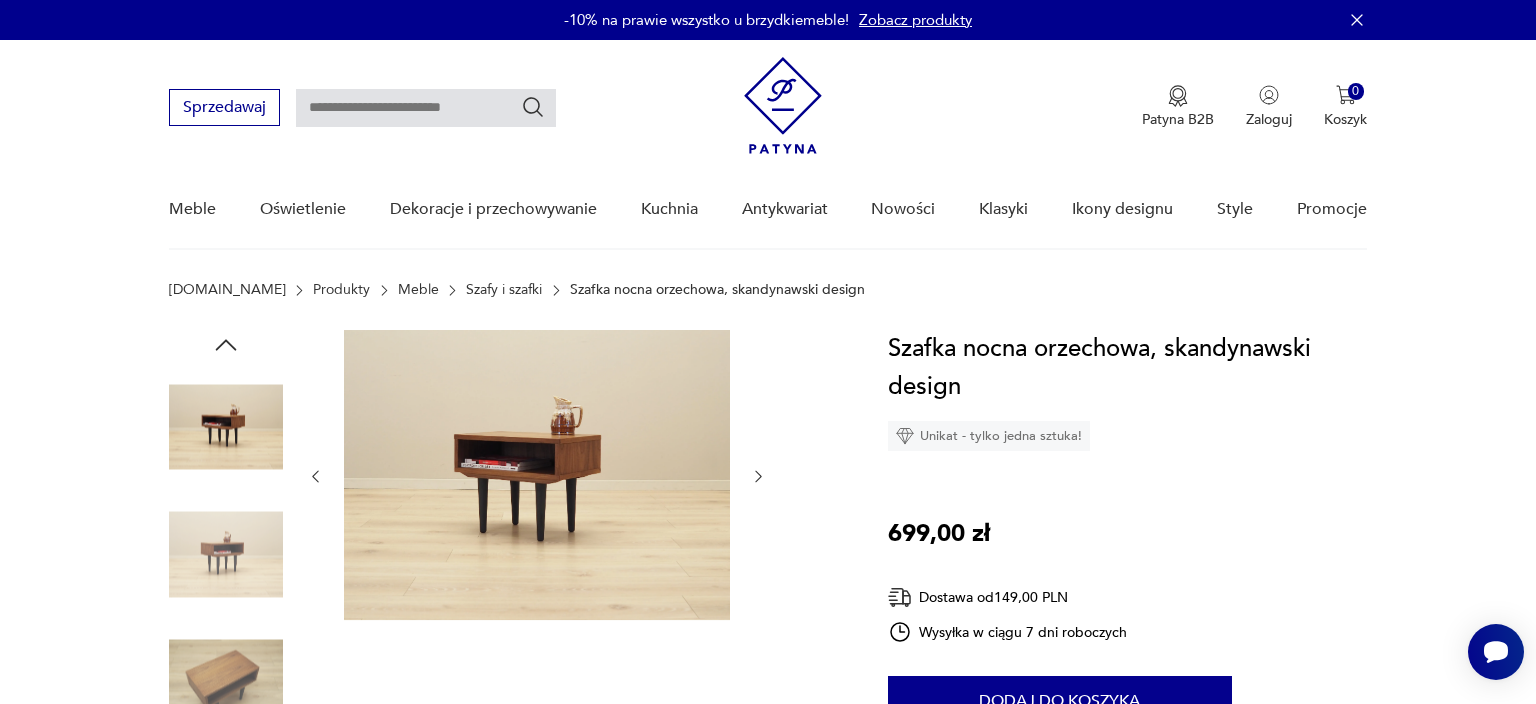 click at bounding box center (226, 682) 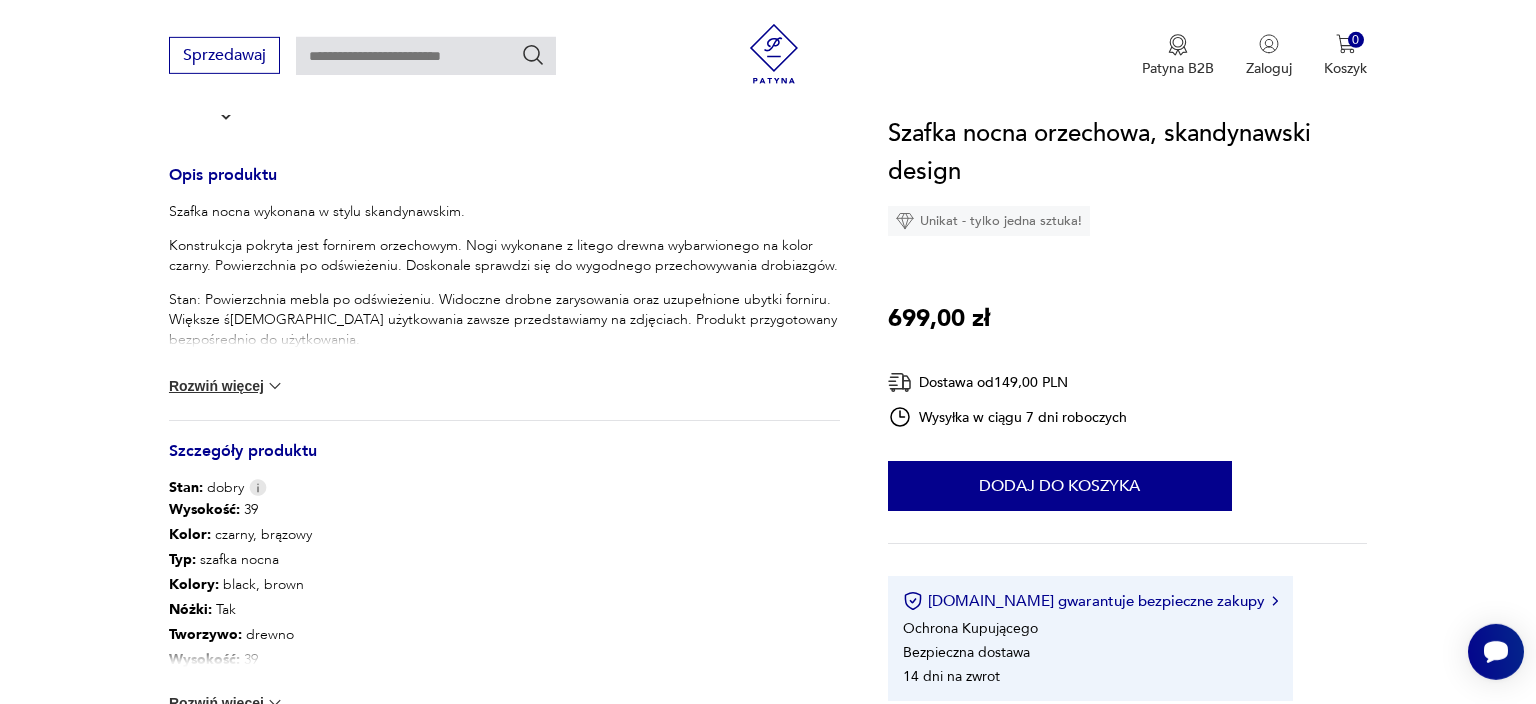 scroll, scrollTop: 844, scrollLeft: 0, axis: vertical 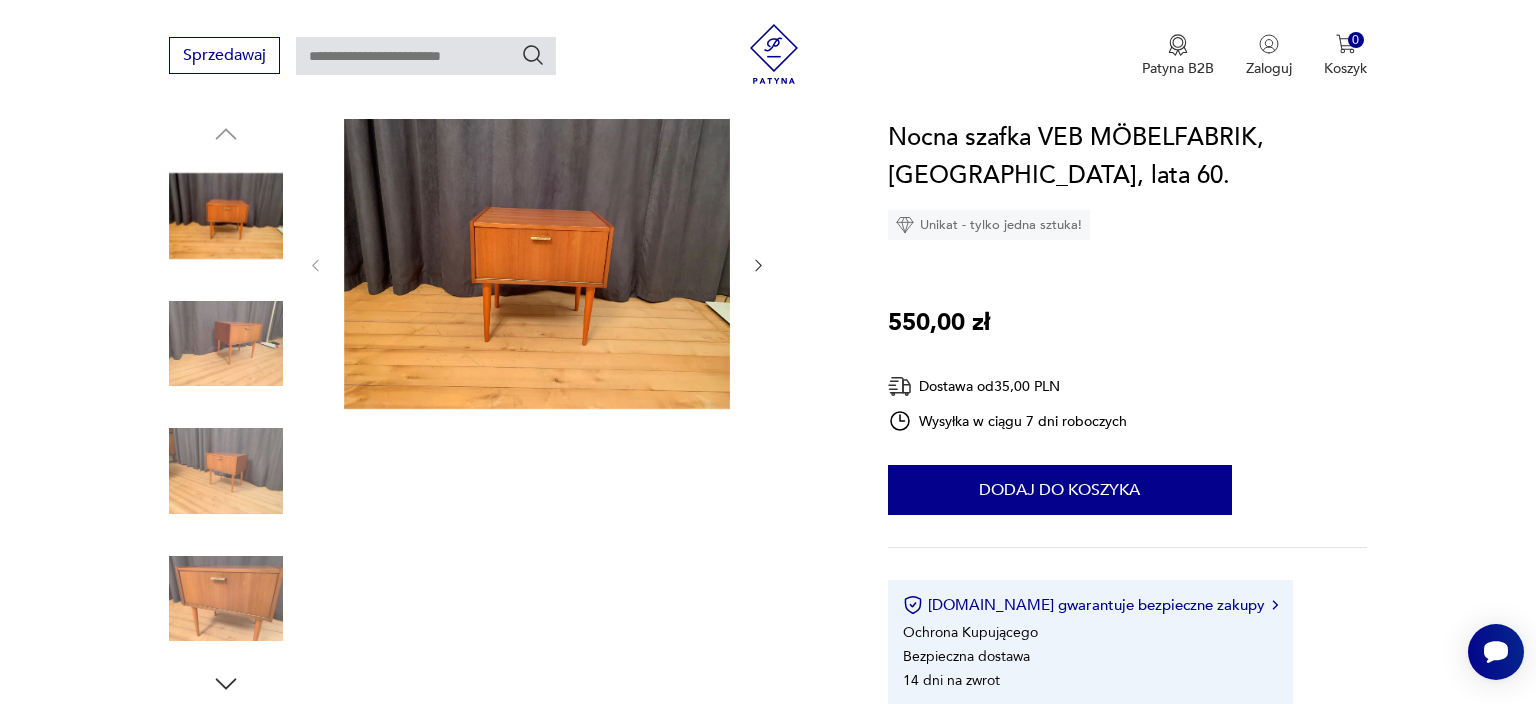 click at bounding box center [226, 344] 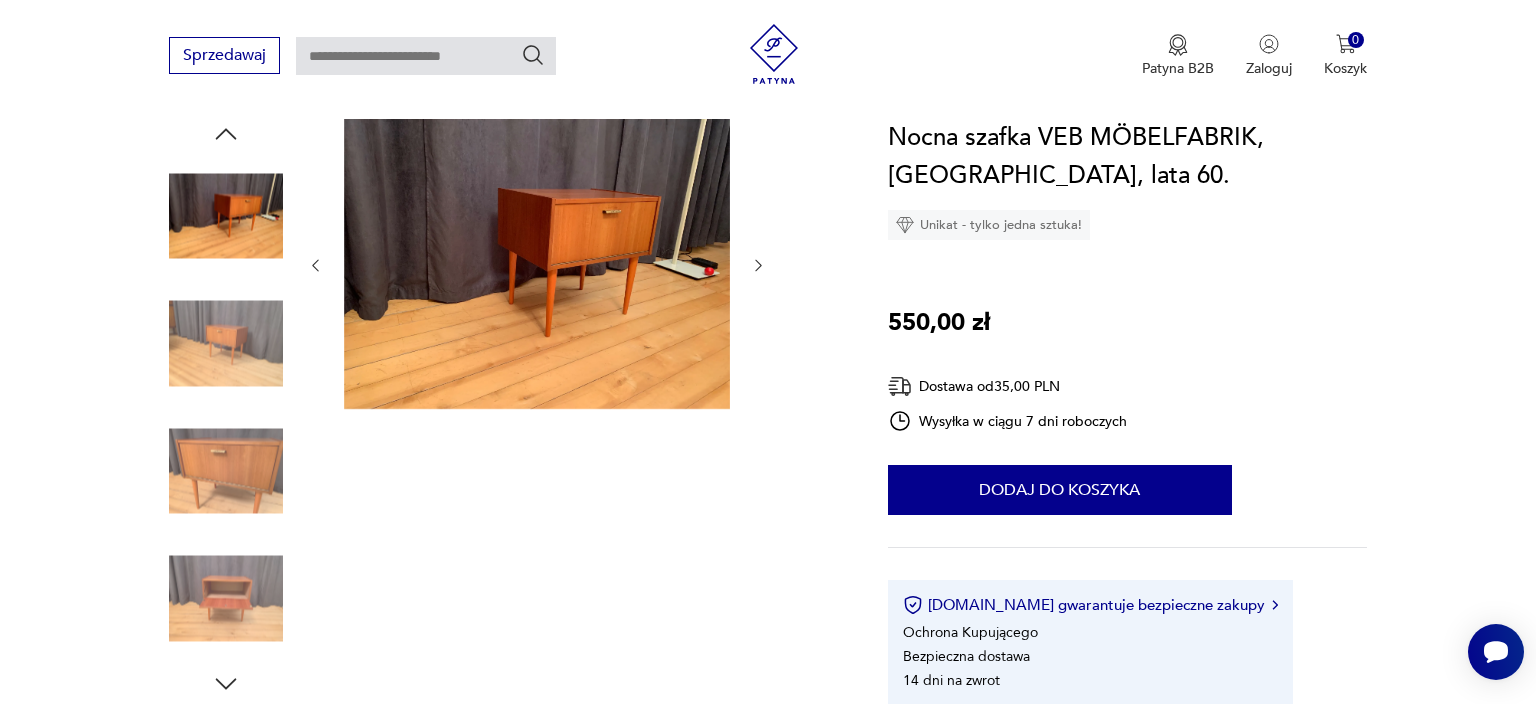 click at bounding box center [226, 471] 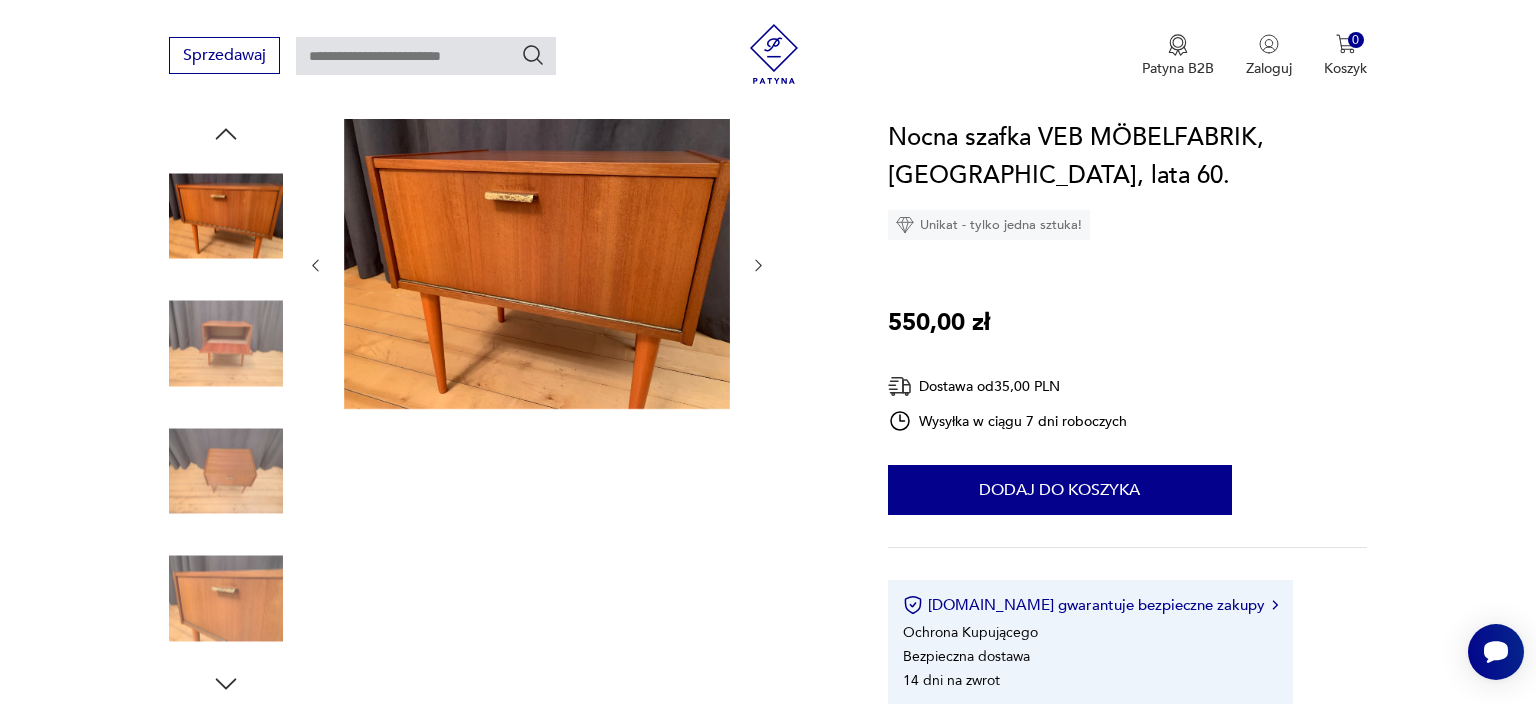 click at bounding box center [537, 264] 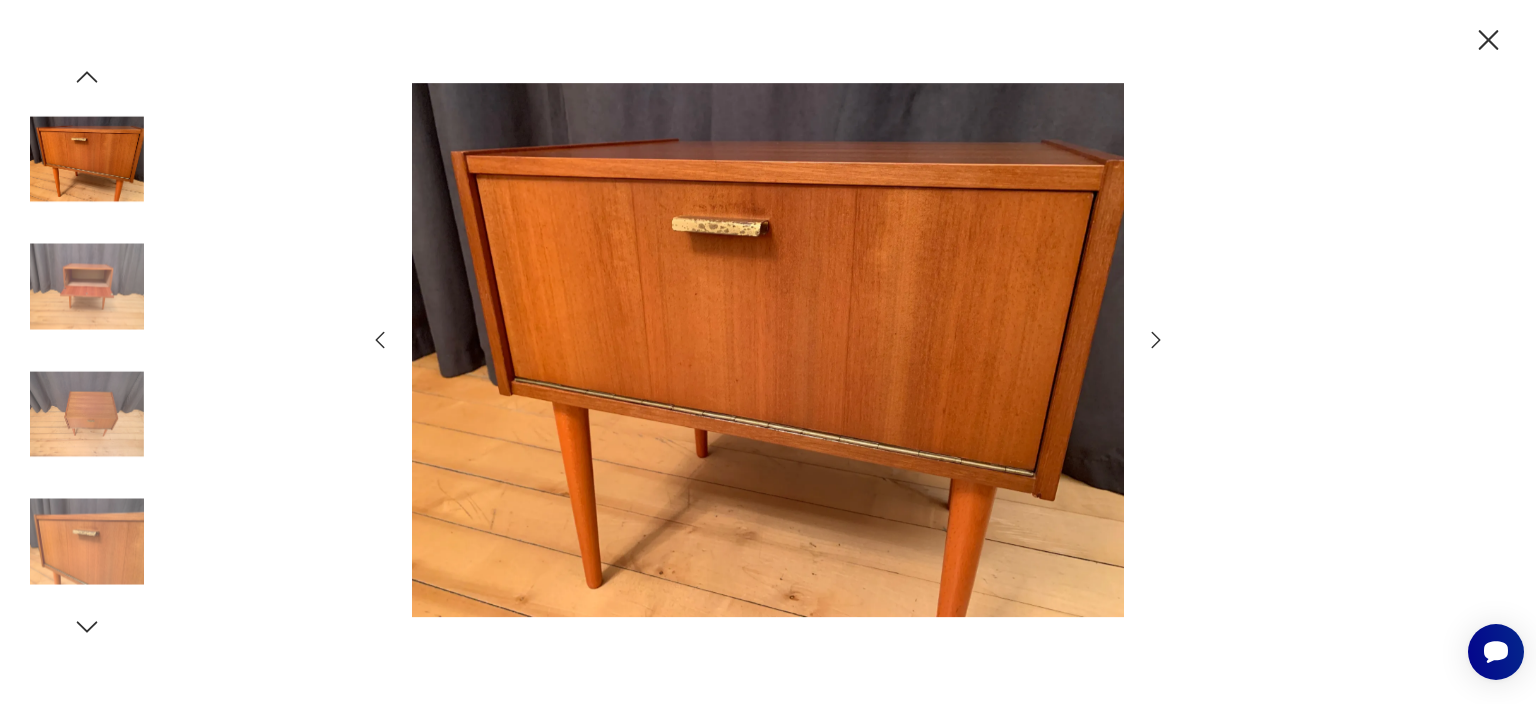 click 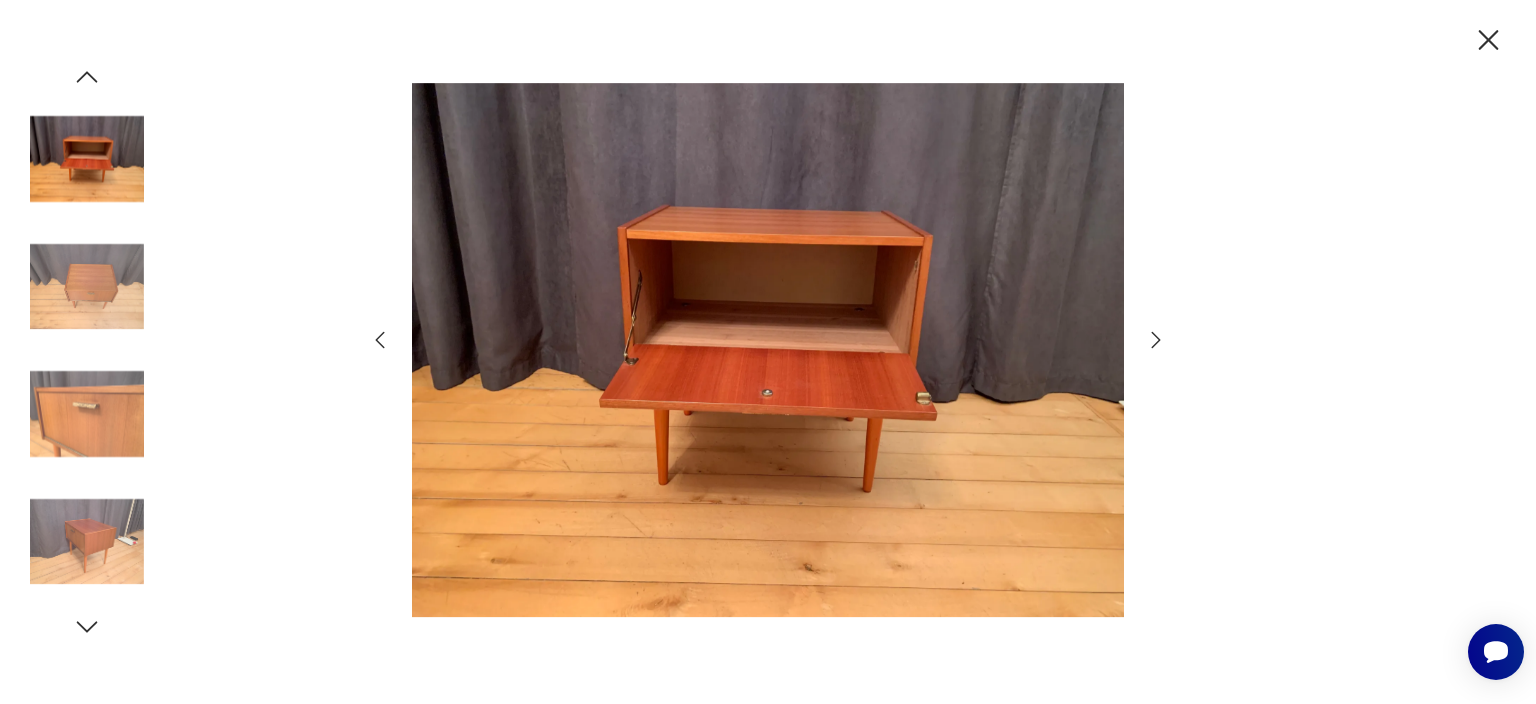 click 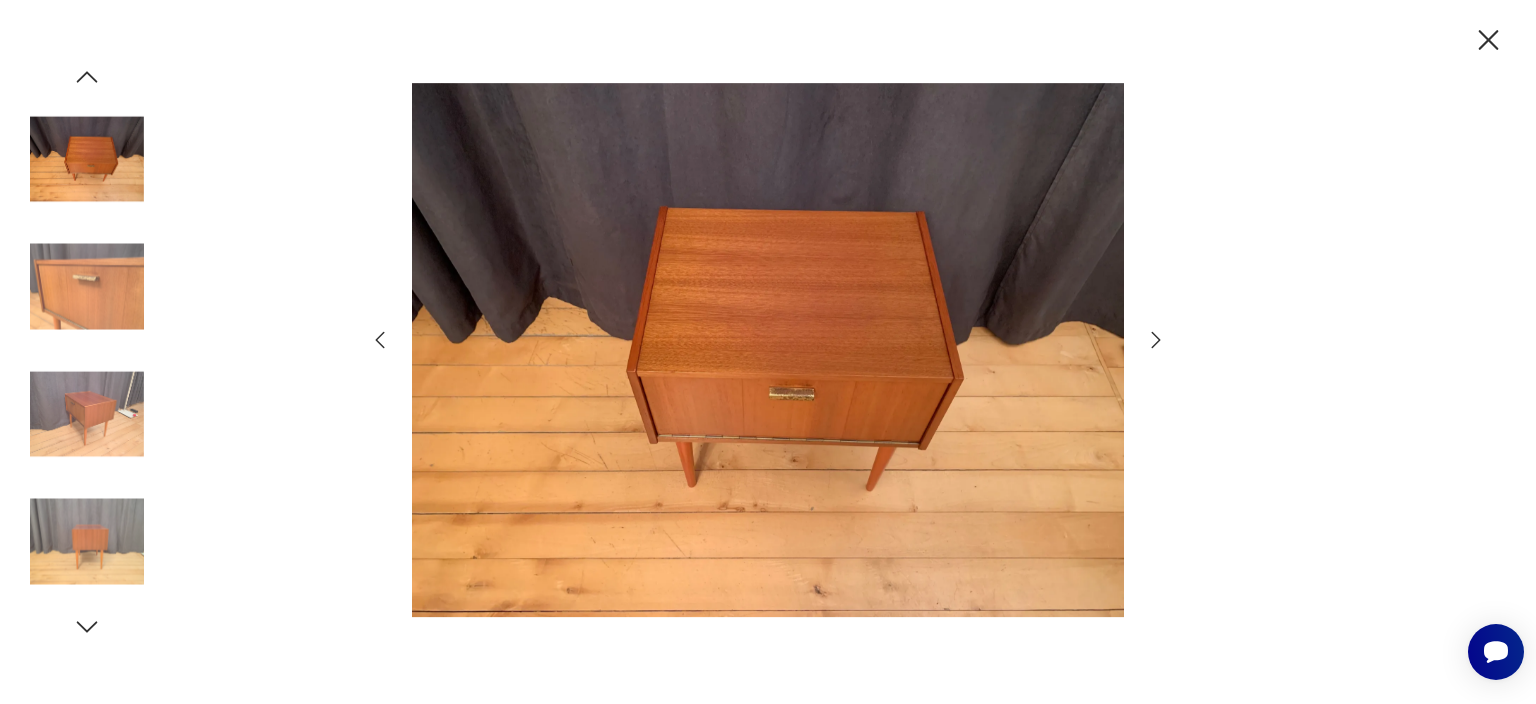 click 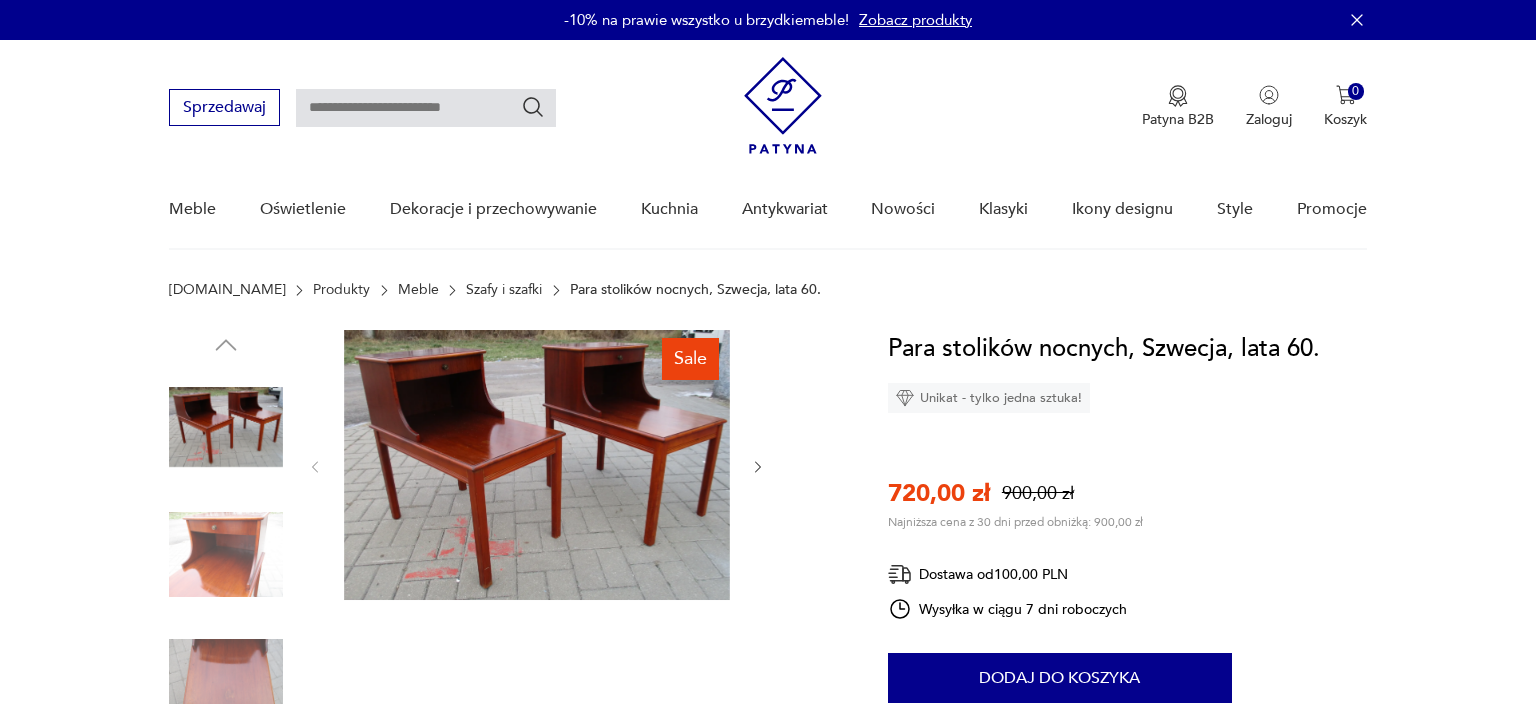 scroll, scrollTop: 0, scrollLeft: 0, axis: both 